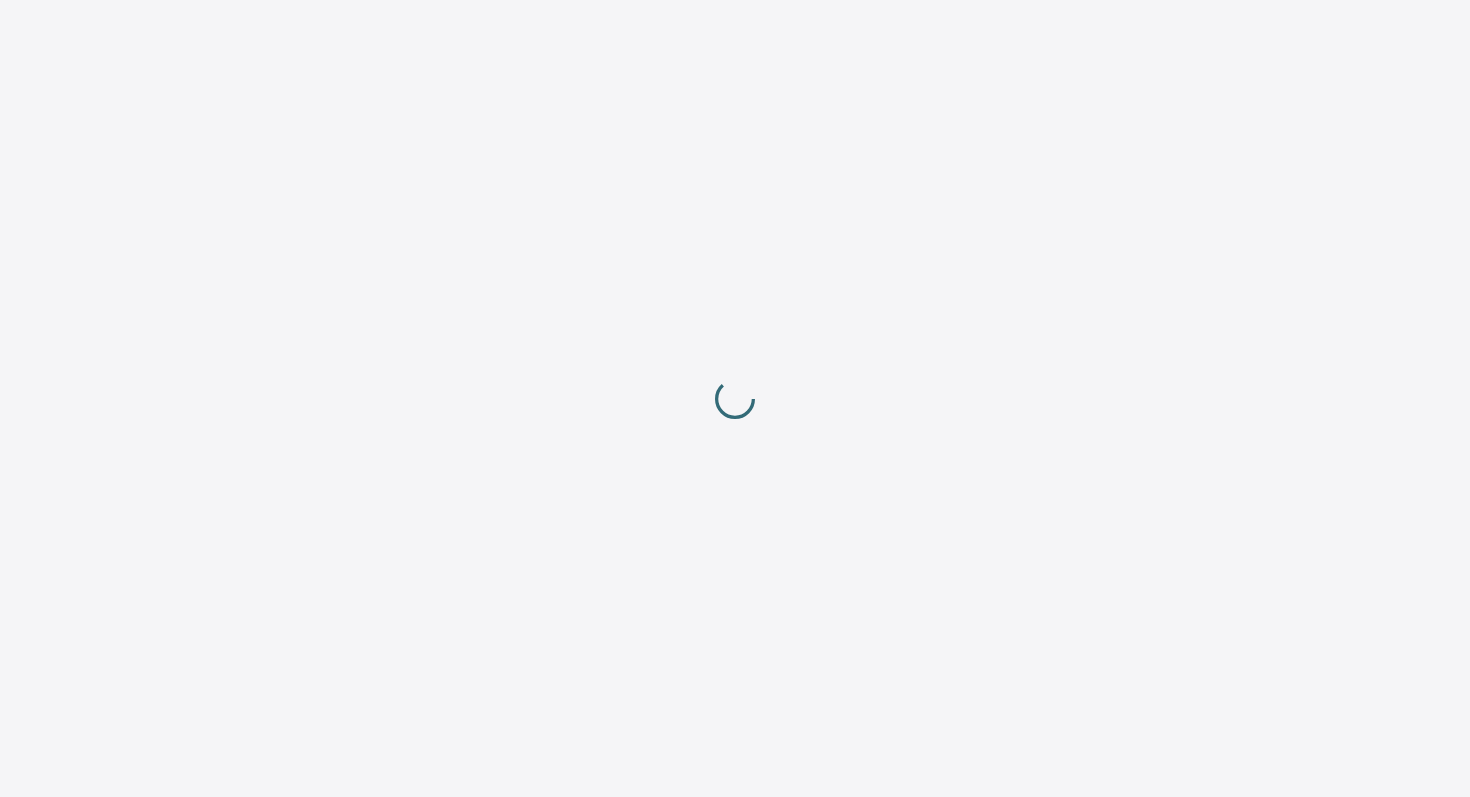 scroll, scrollTop: 0, scrollLeft: 0, axis: both 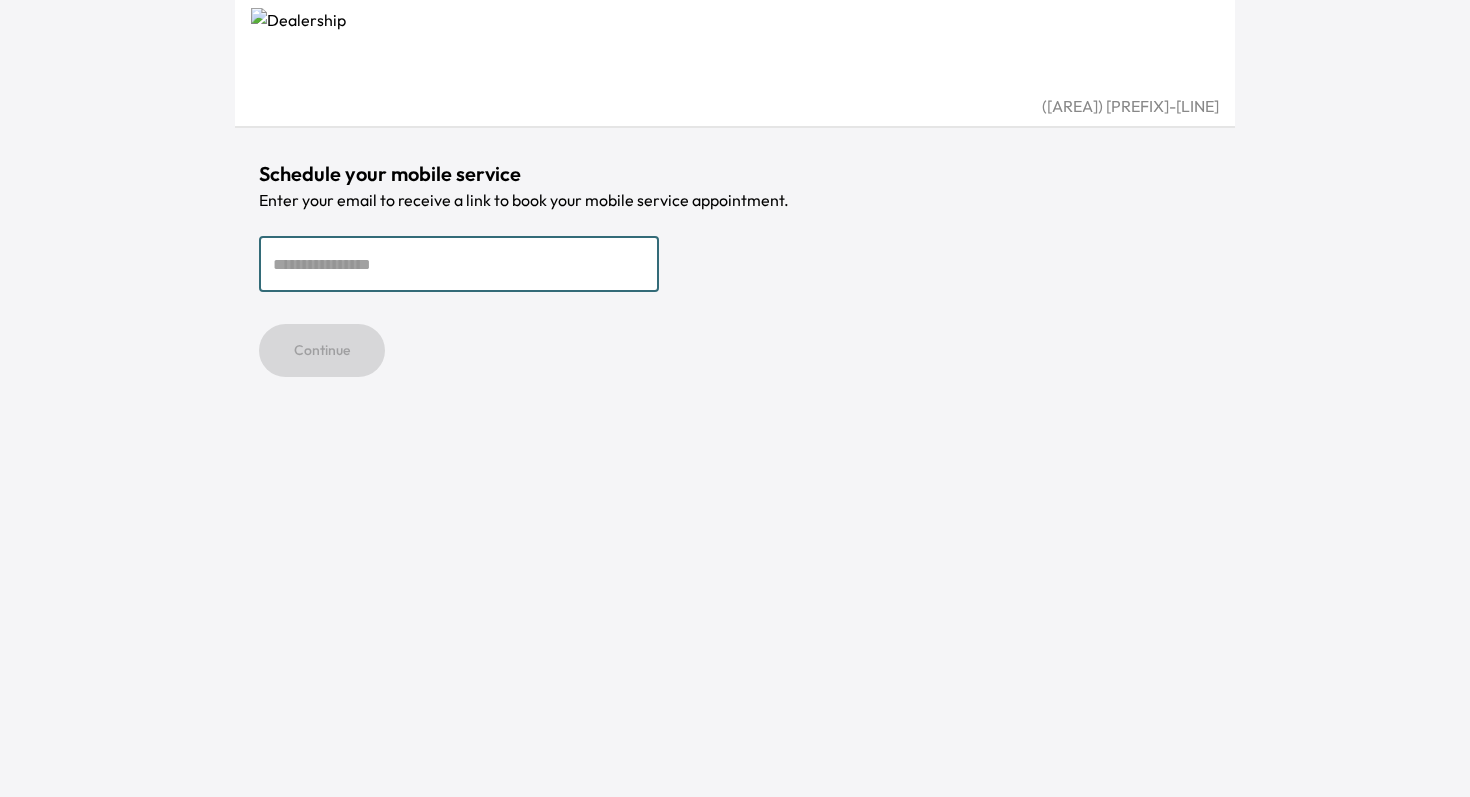 click at bounding box center (459, 264) 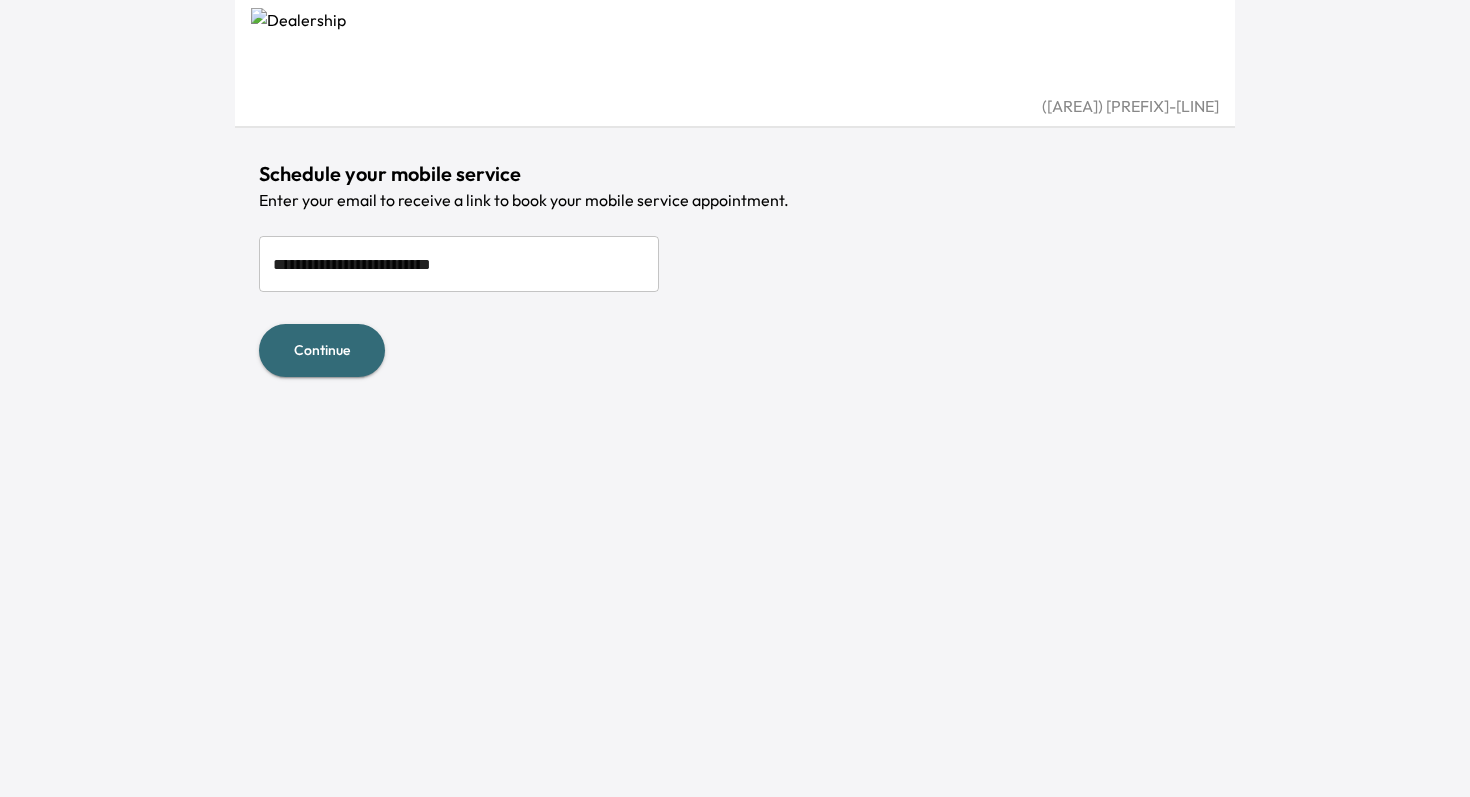 click on "Continue" at bounding box center (735, 350) 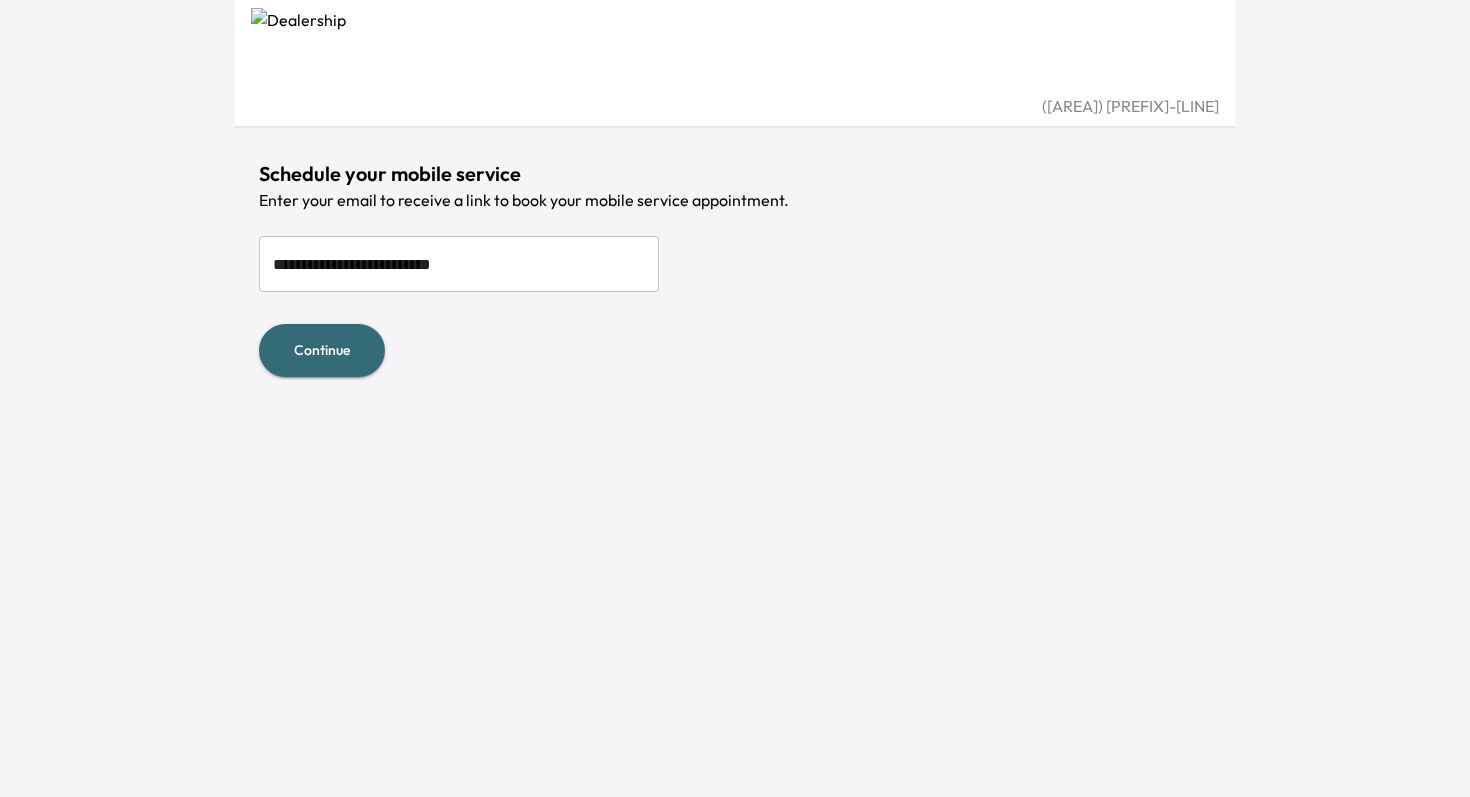 click on "Continue" at bounding box center (322, 350) 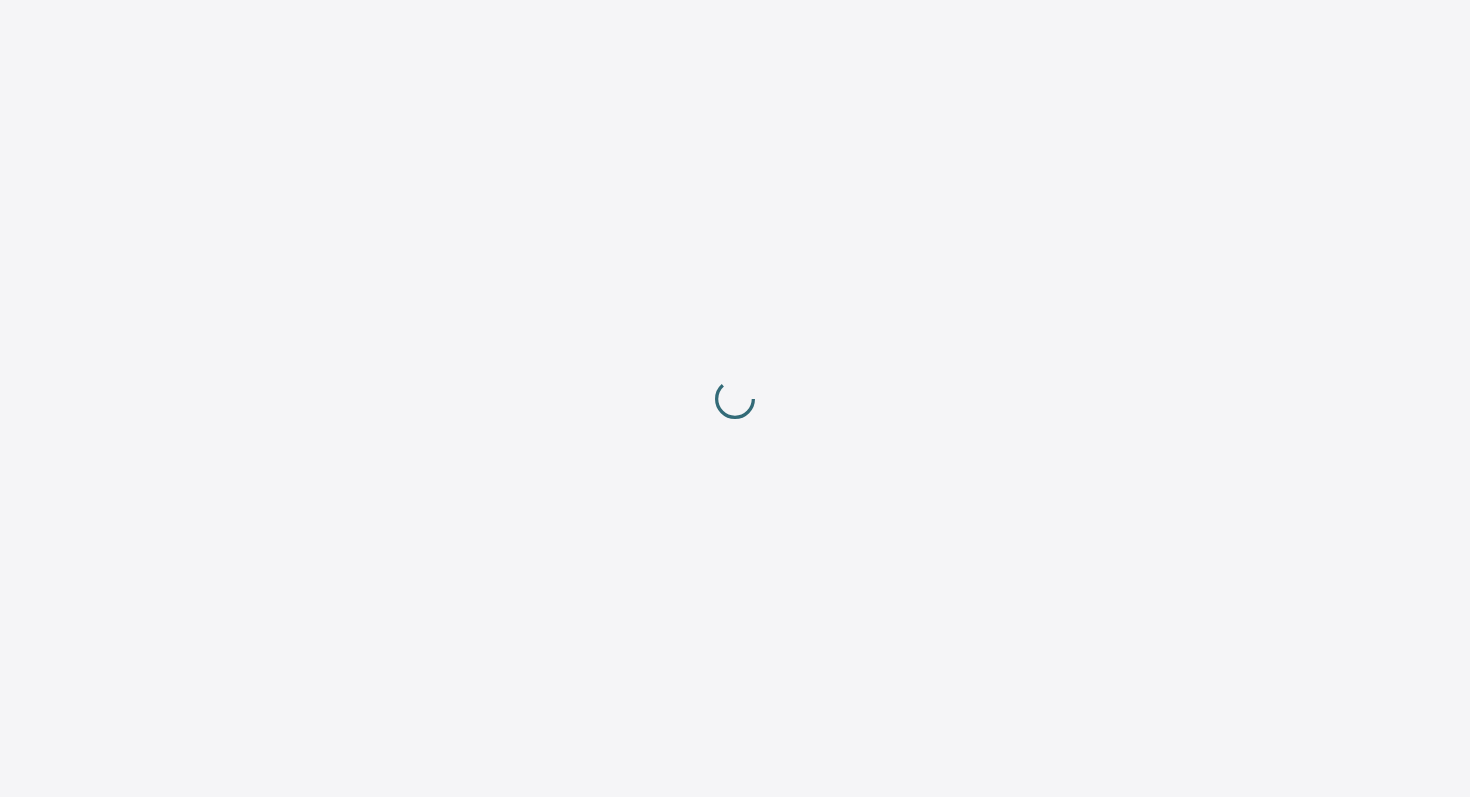 scroll, scrollTop: 0, scrollLeft: 0, axis: both 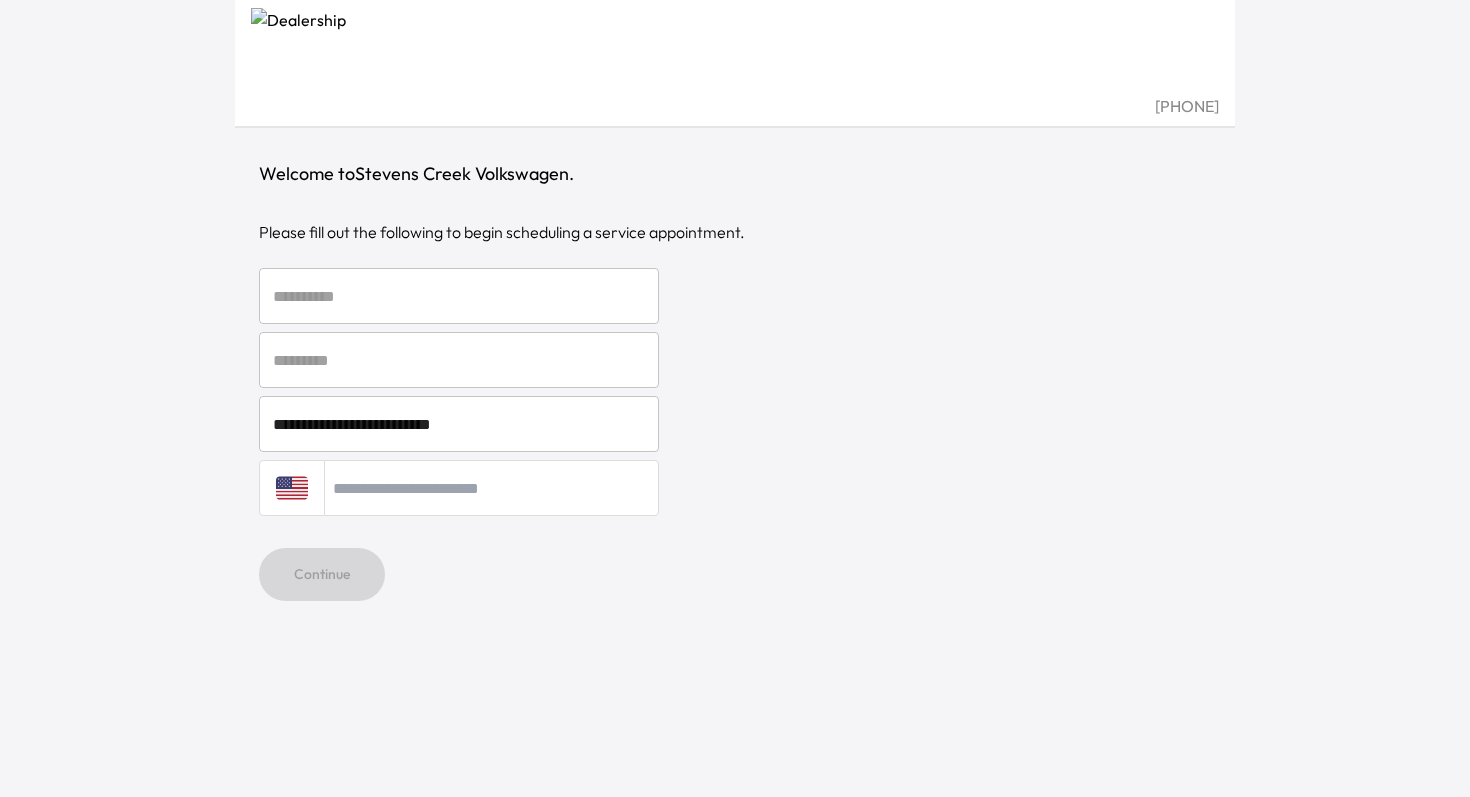 click at bounding box center (459, 296) 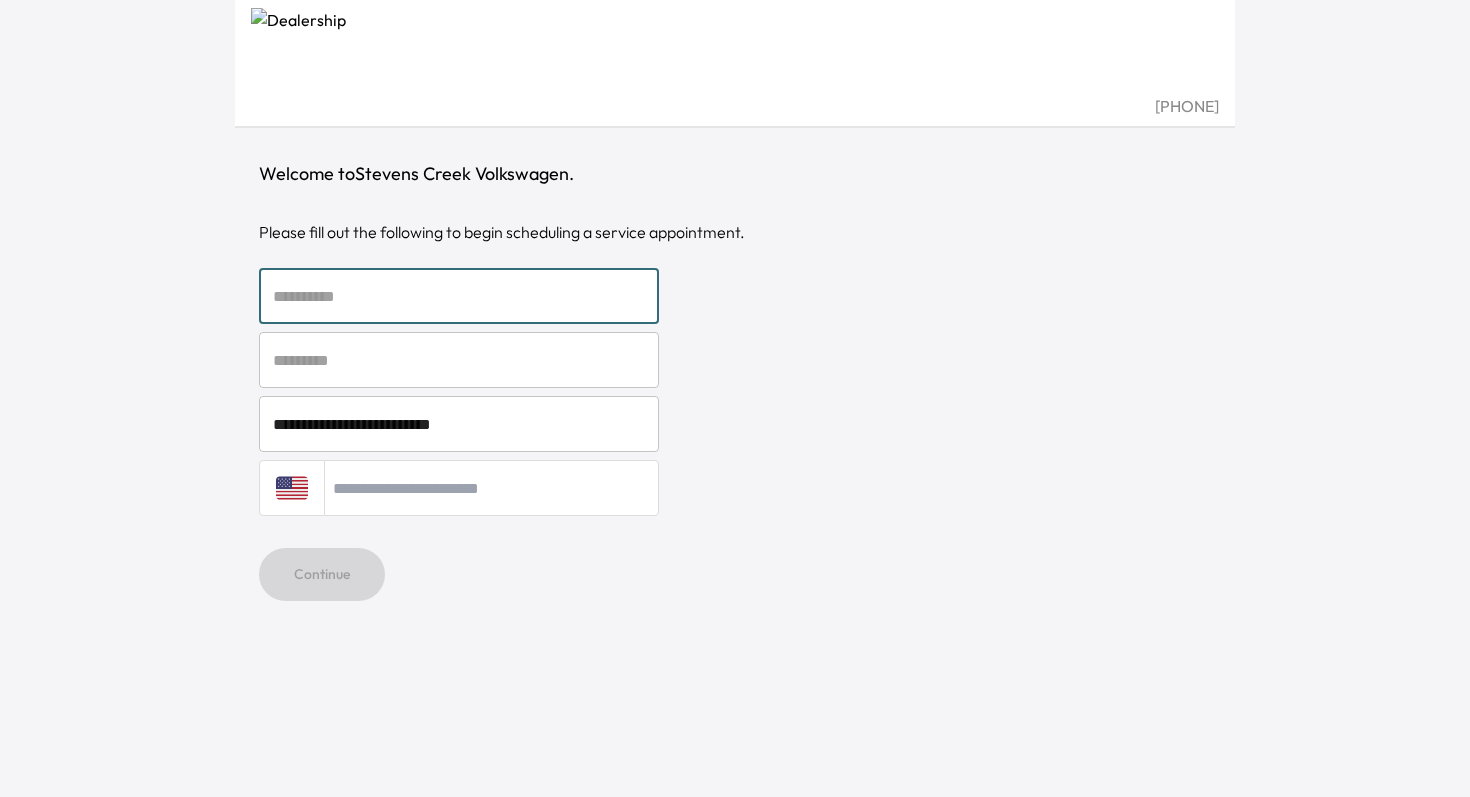 type on "*******" 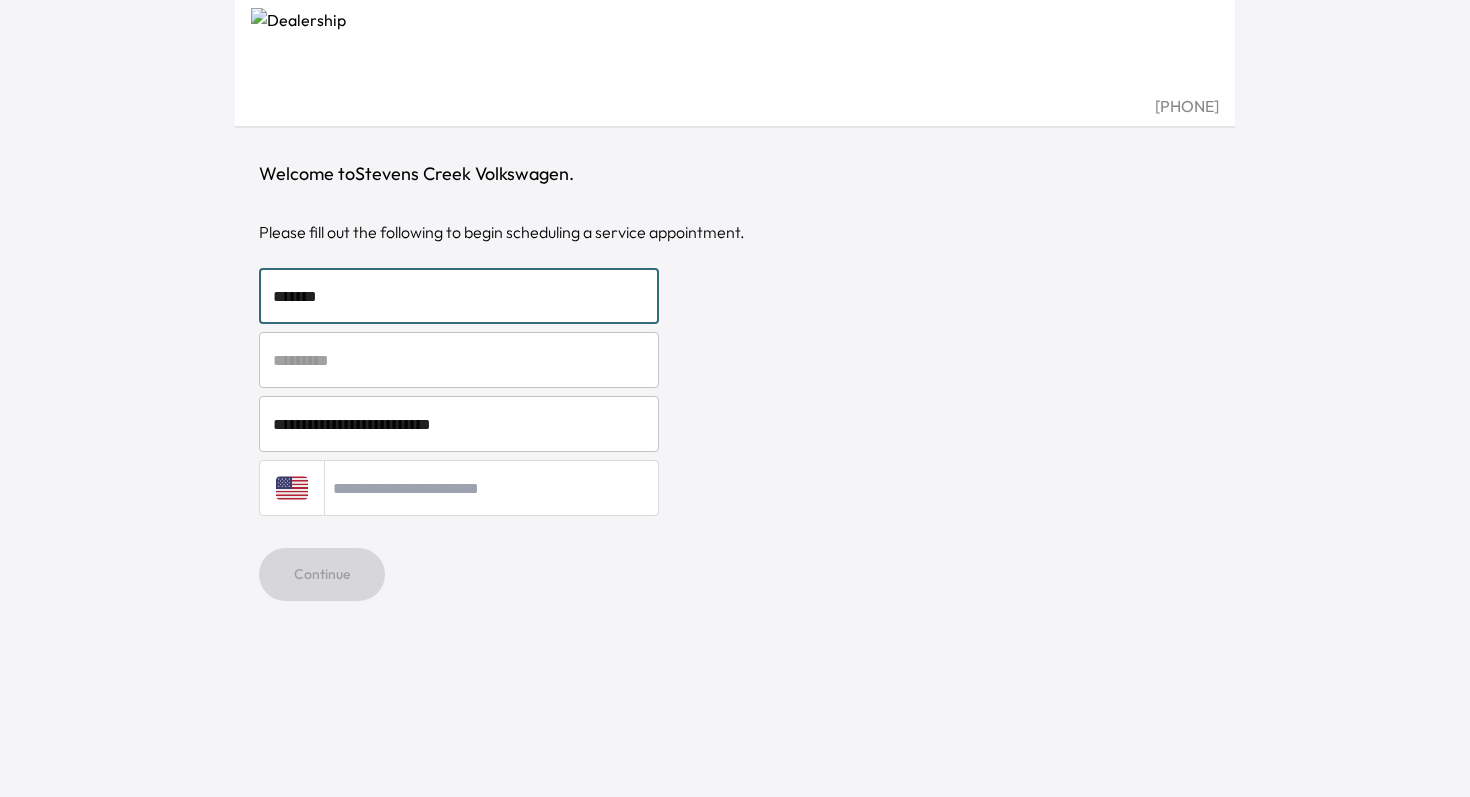type on "******" 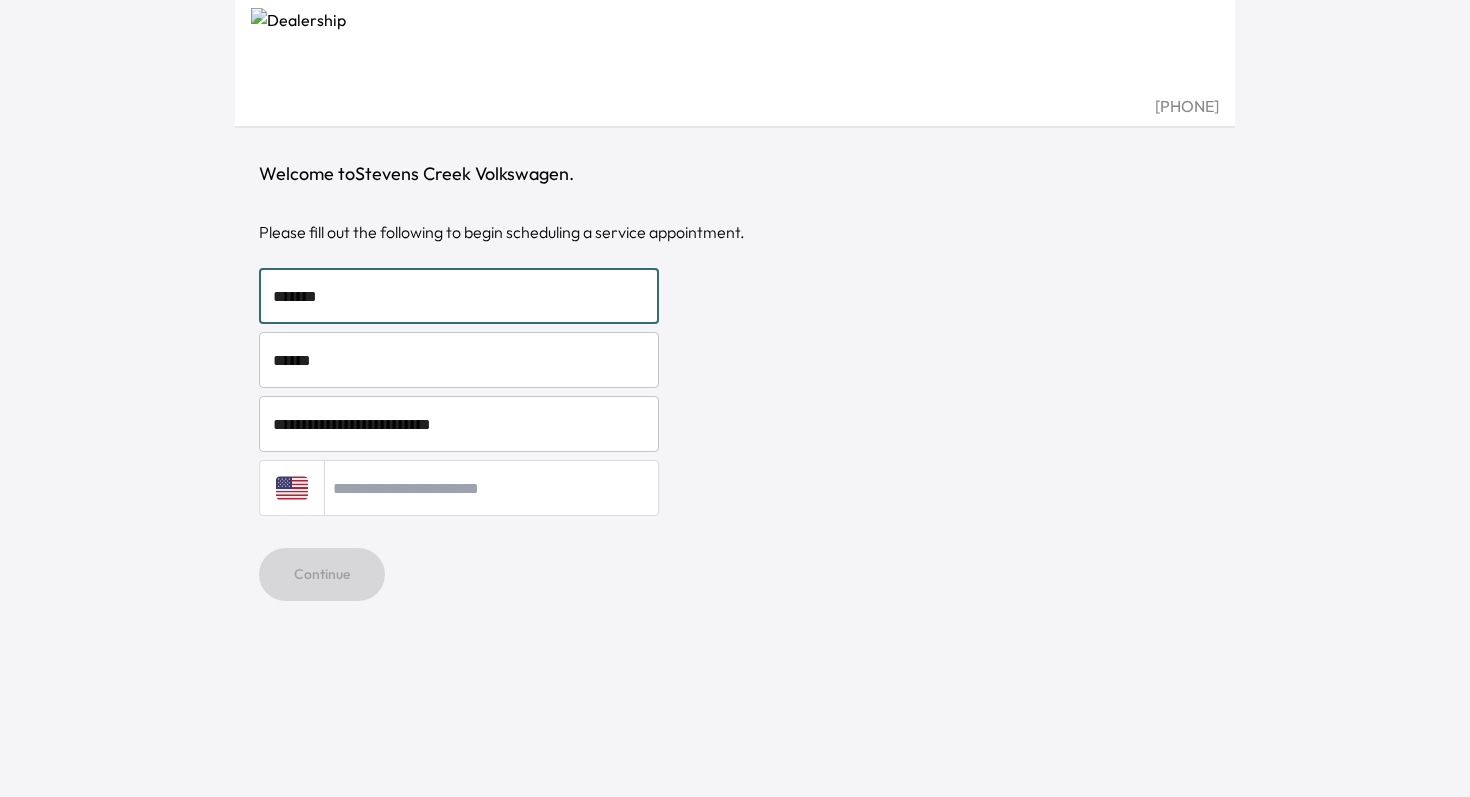 type on "**********" 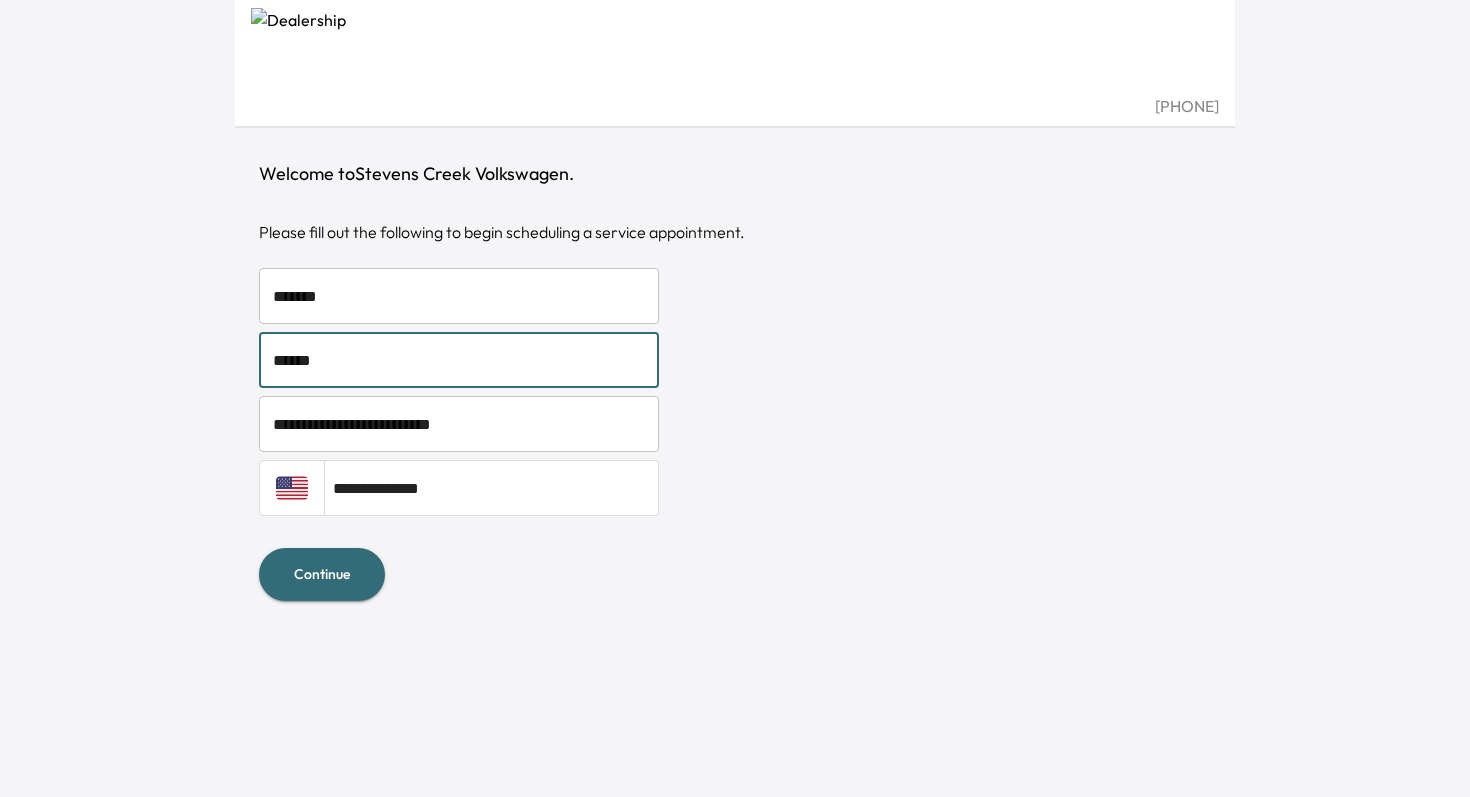 click on "******" at bounding box center [459, 360] 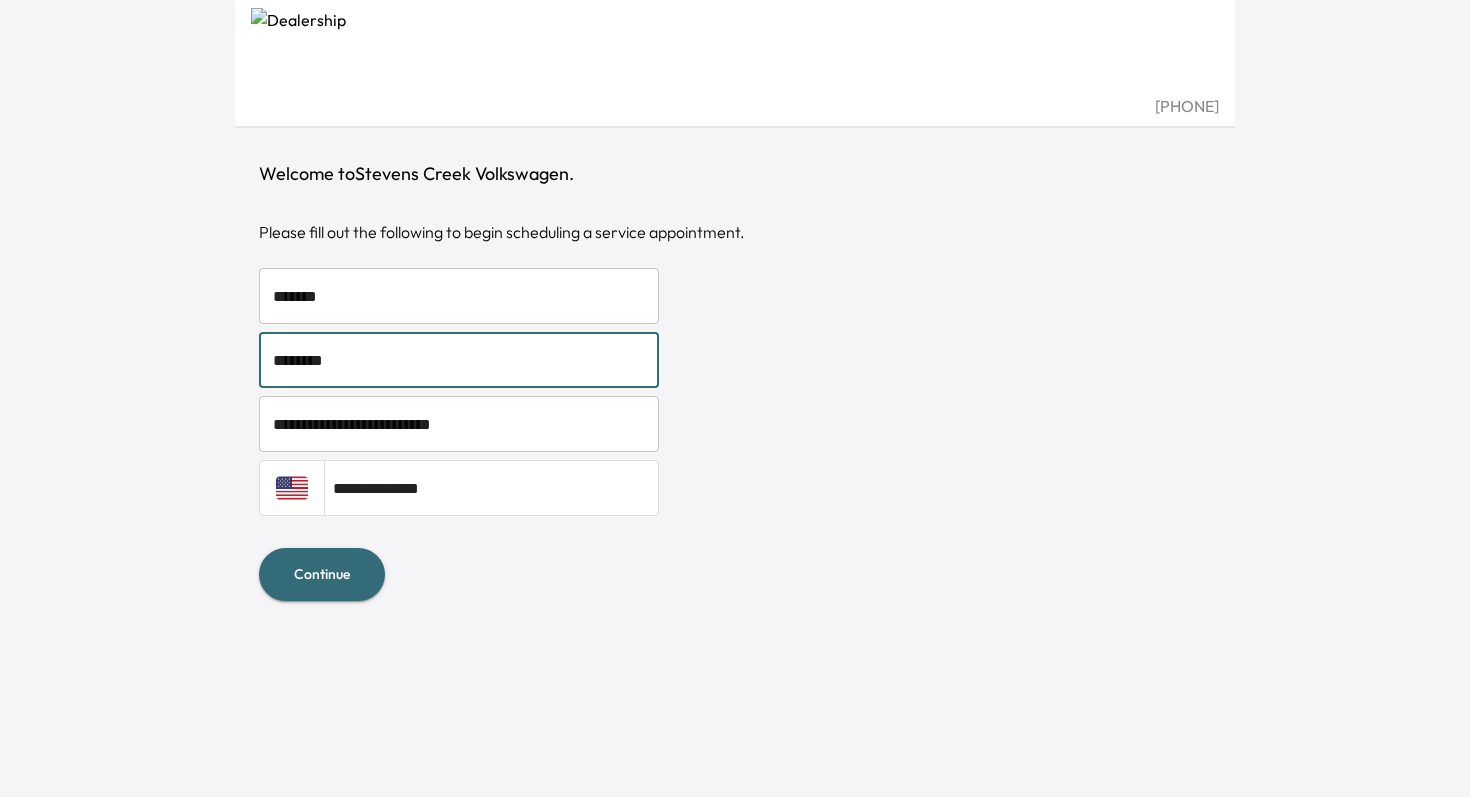 type on "********" 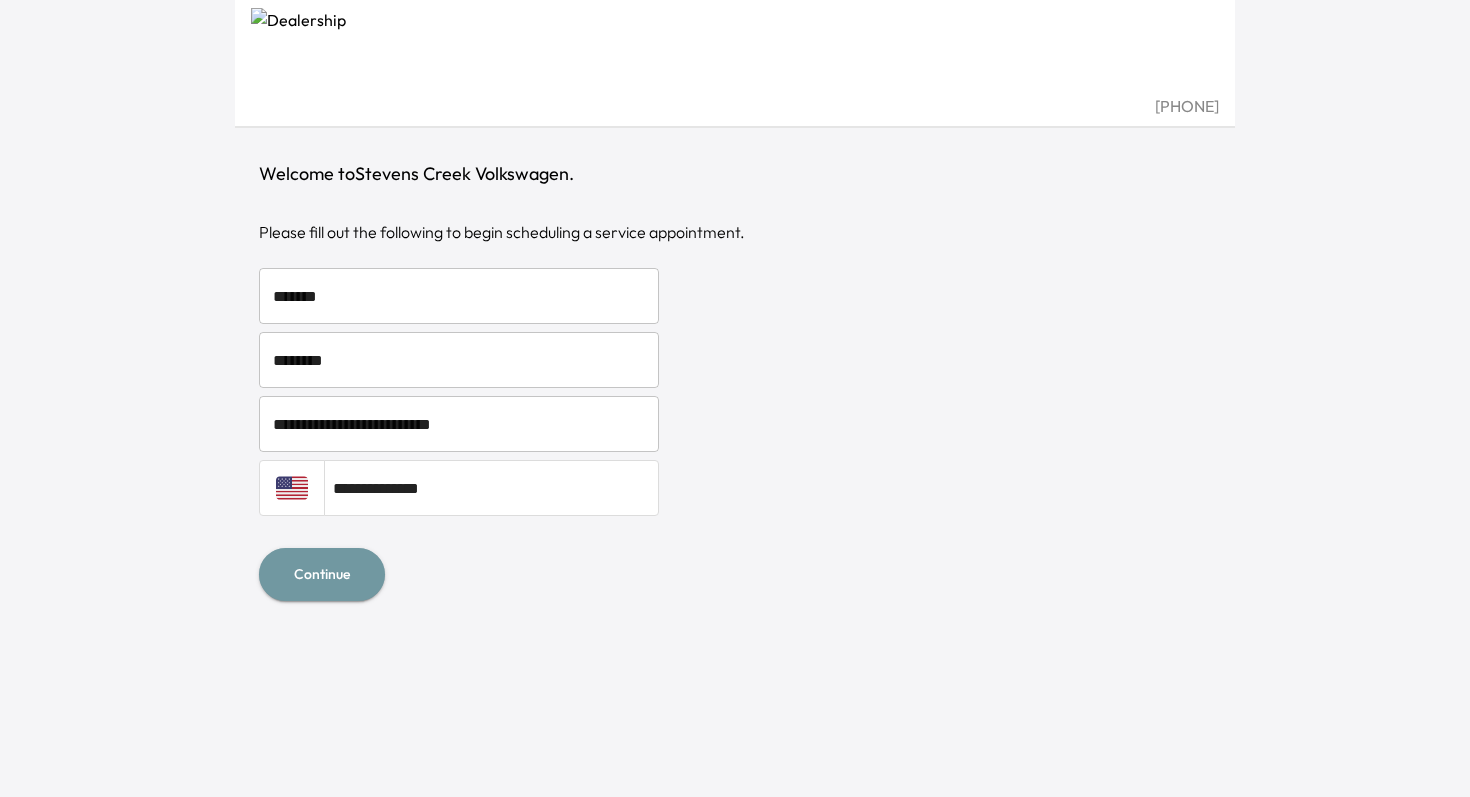 click on "Continue" at bounding box center (322, 574) 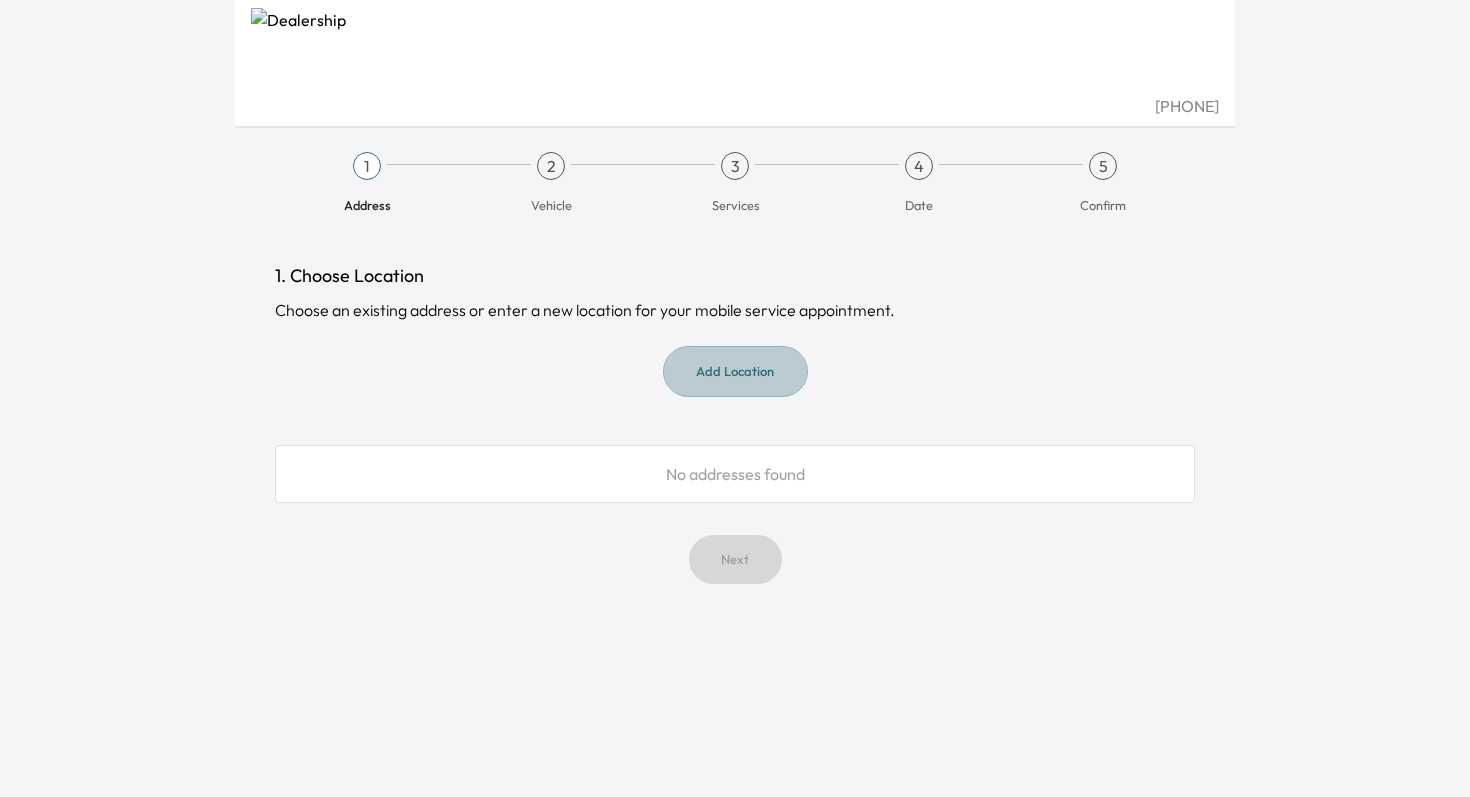 click on "Add Location" at bounding box center [735, 371] 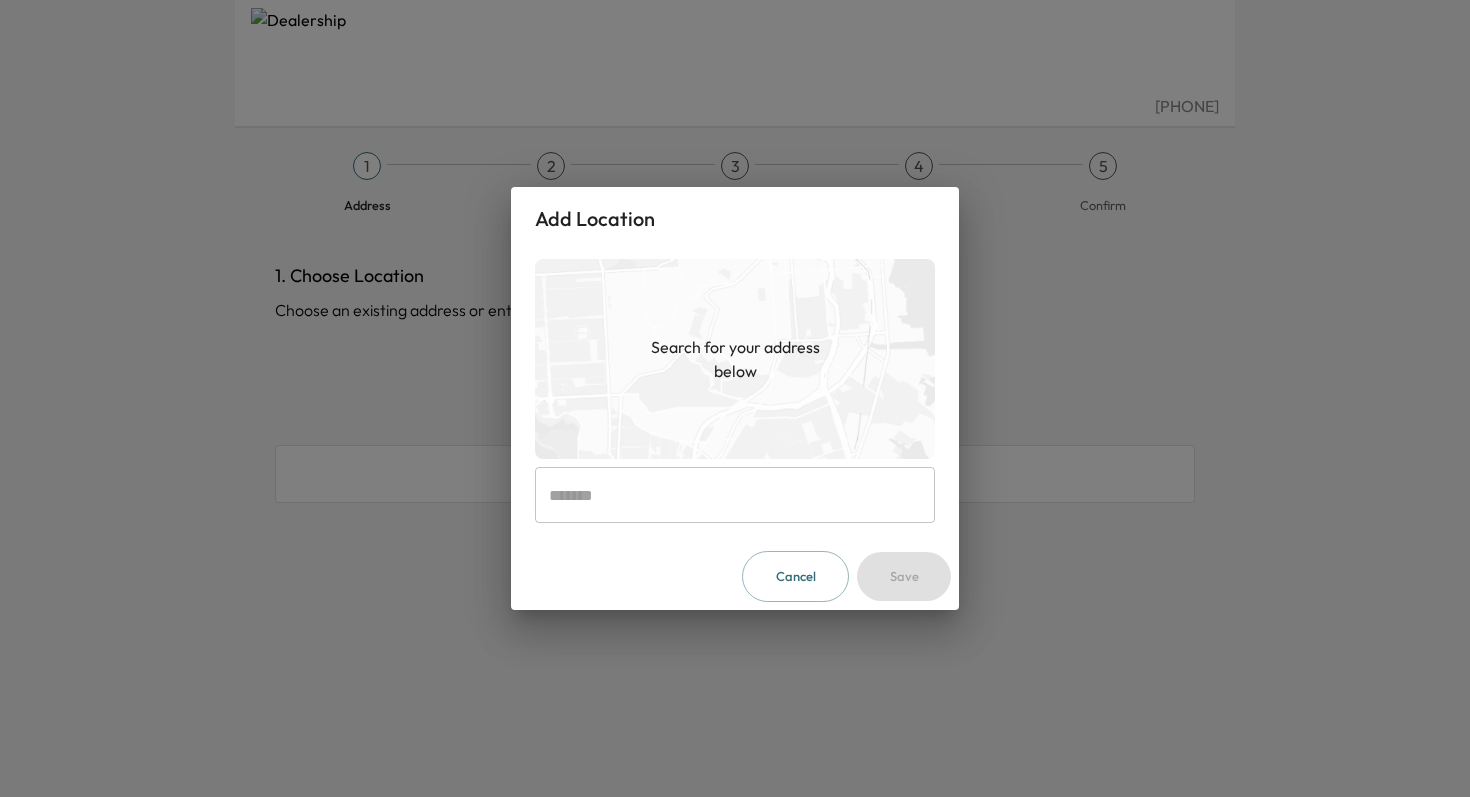 click at bounding box center [735, 495] 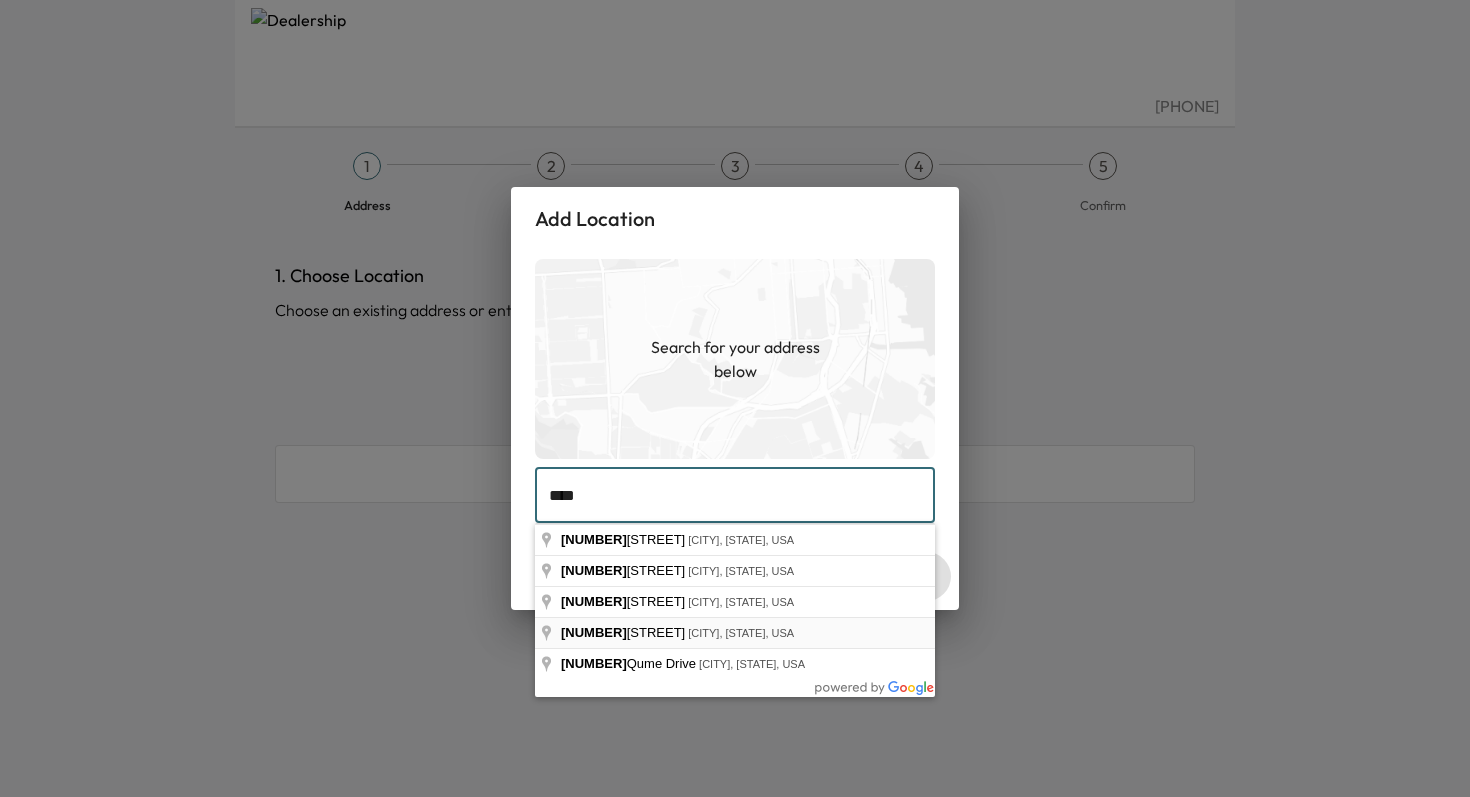 type on "**********" 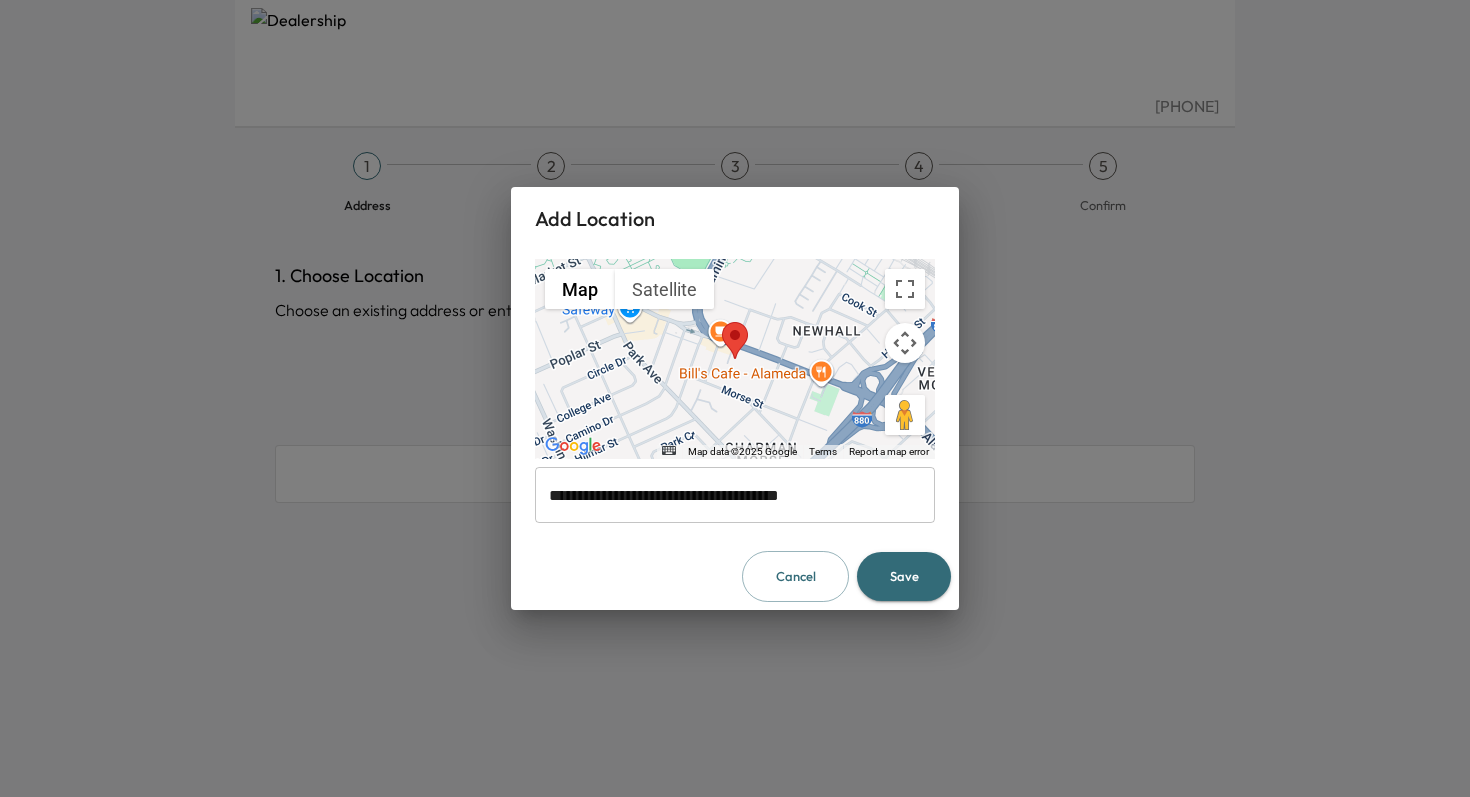 click on "Save" at bounding box center [904, 576] 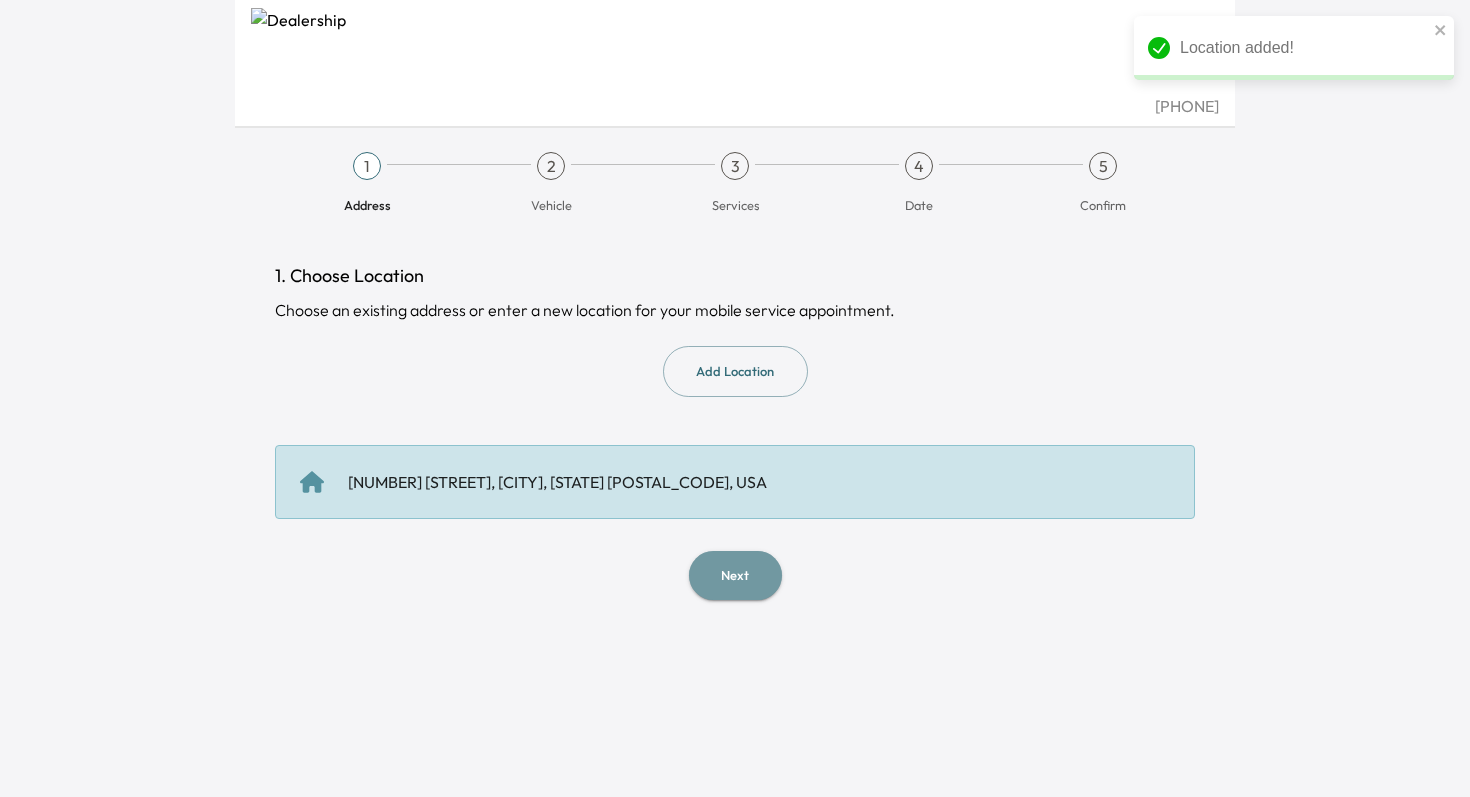 click on "Next" at bounding box center (735, 575) 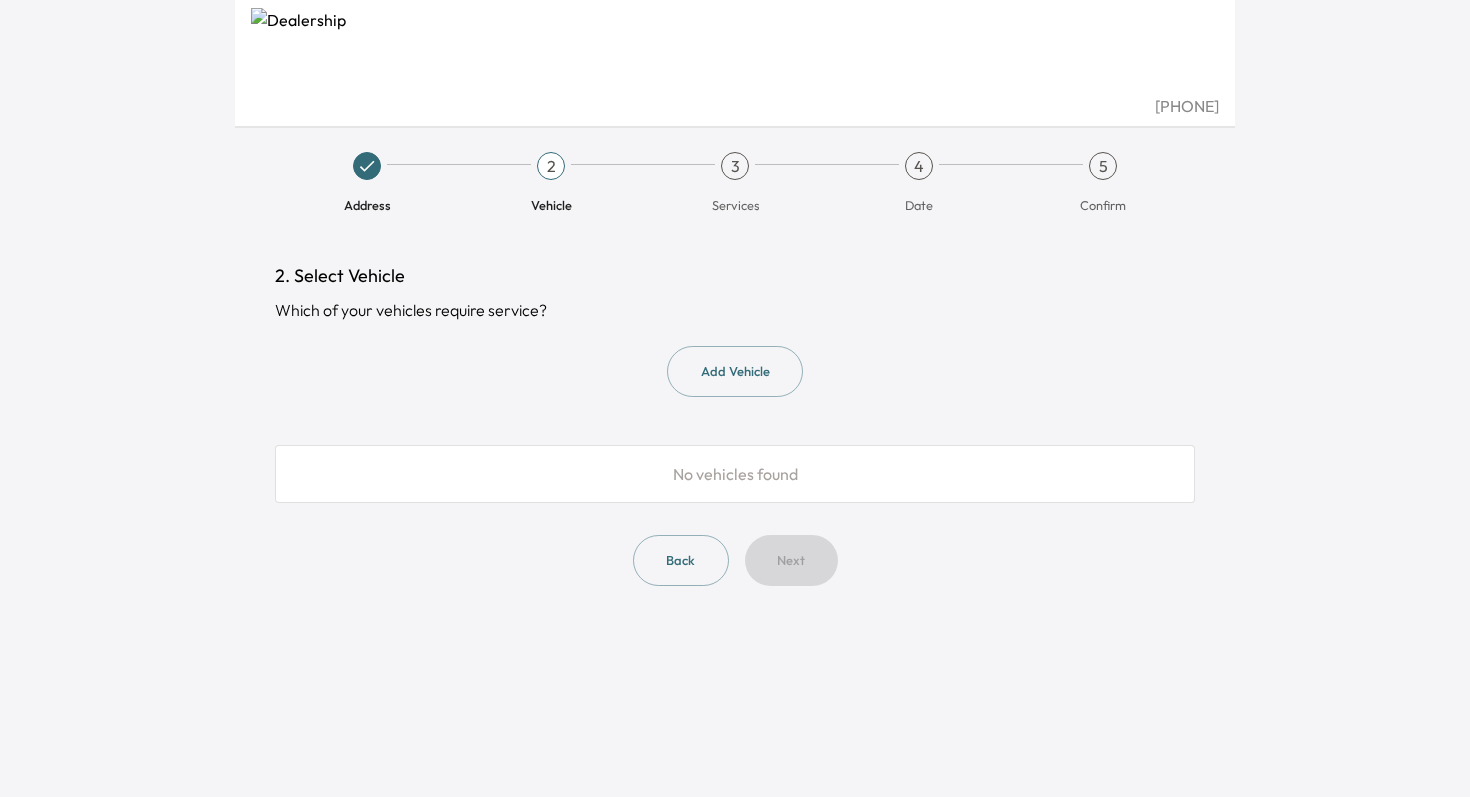 click on "Add Vehicle" at bounding box center [735, 371] 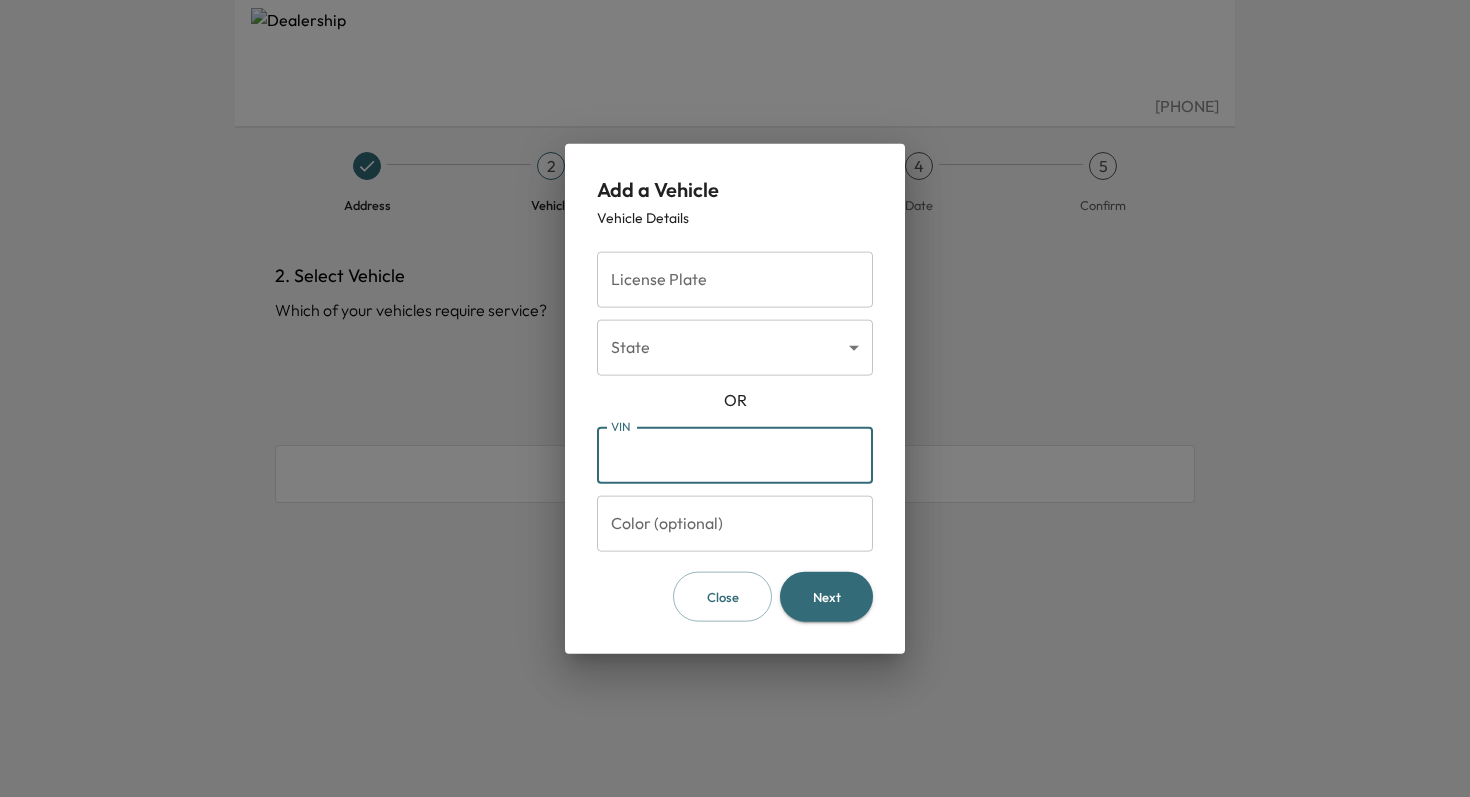 click on "VIN" at bounding box center (735, 455) 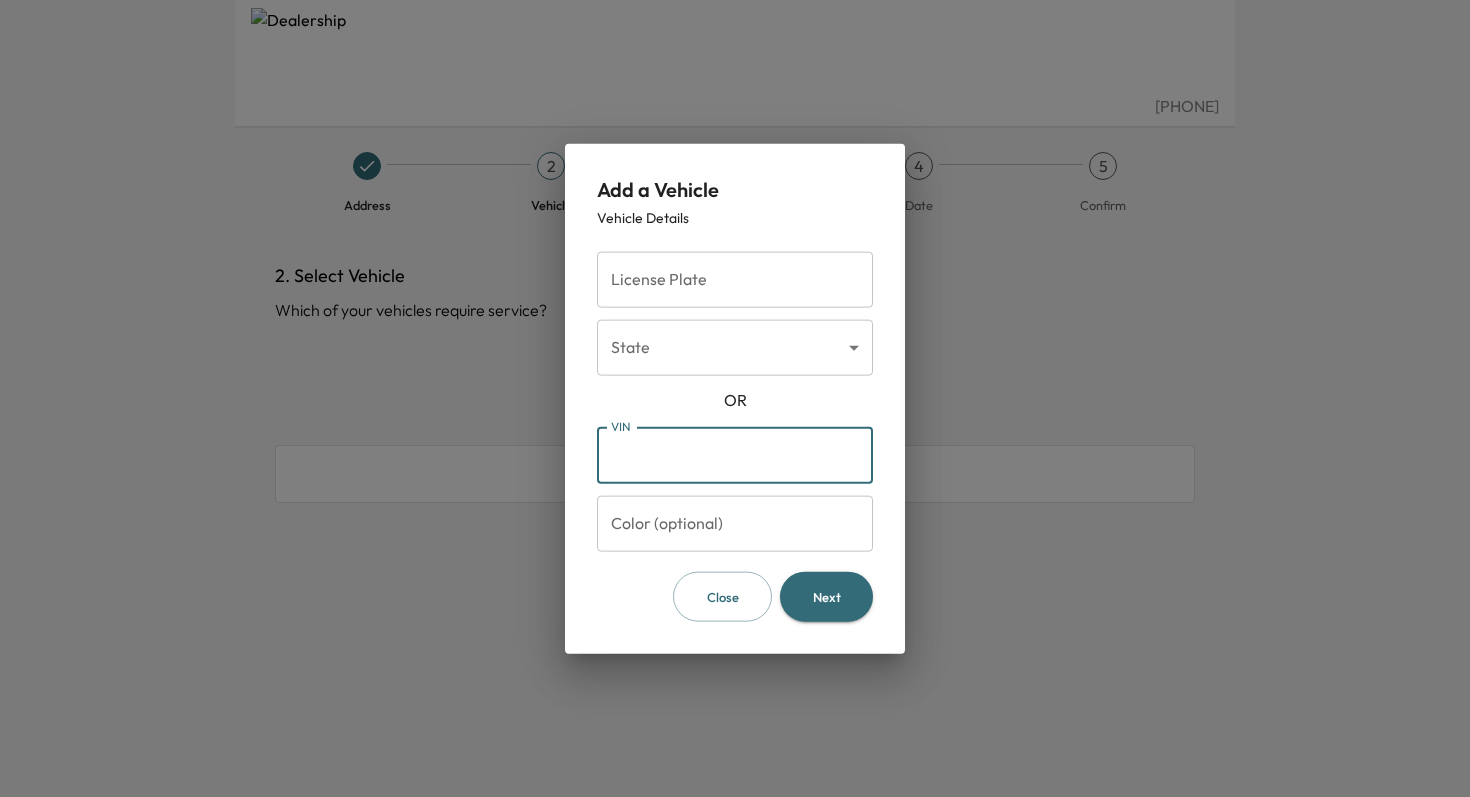 click on "License Plate" at bounding box center (735, 279) 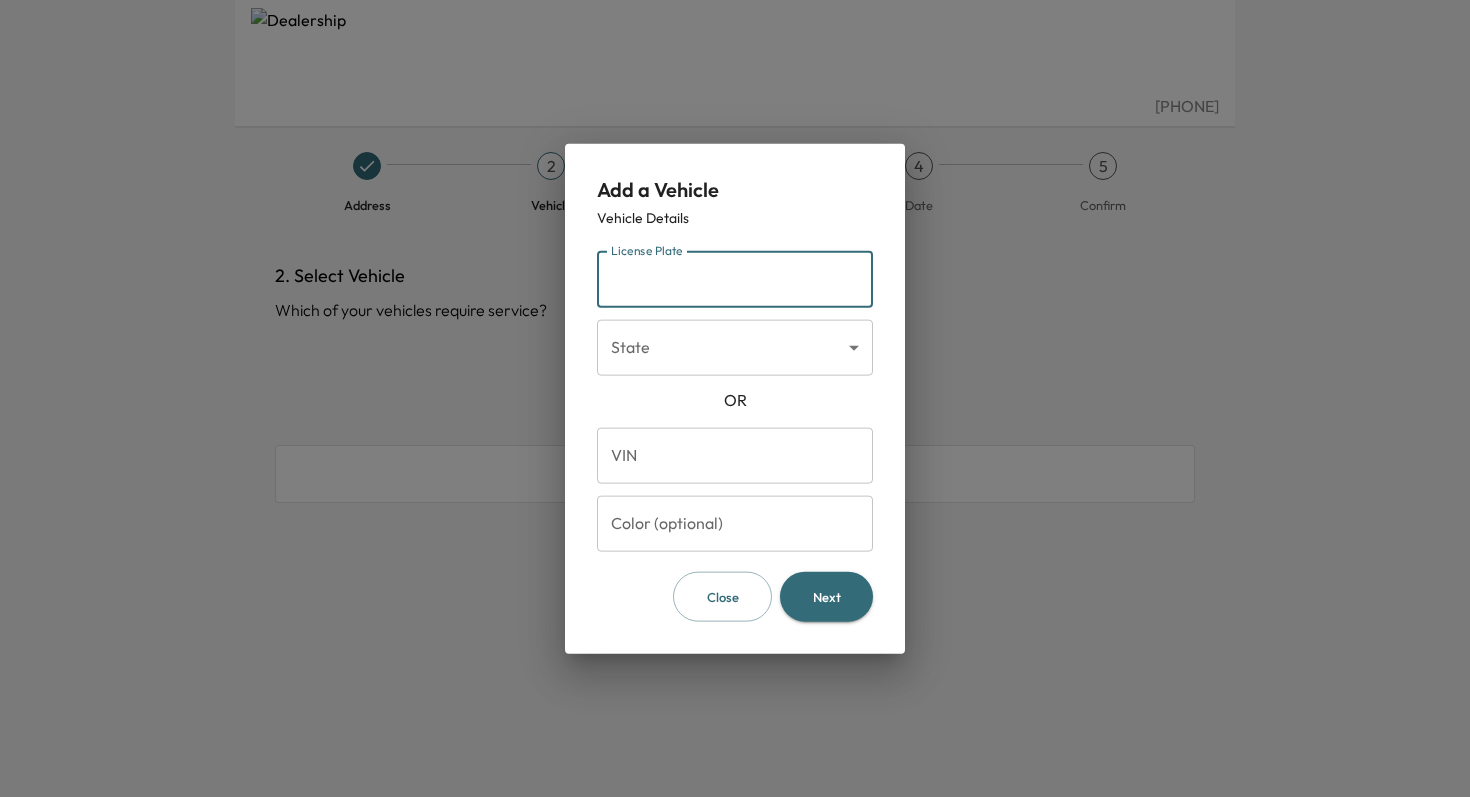 click on "VIN" at bounding box center (735, 455) 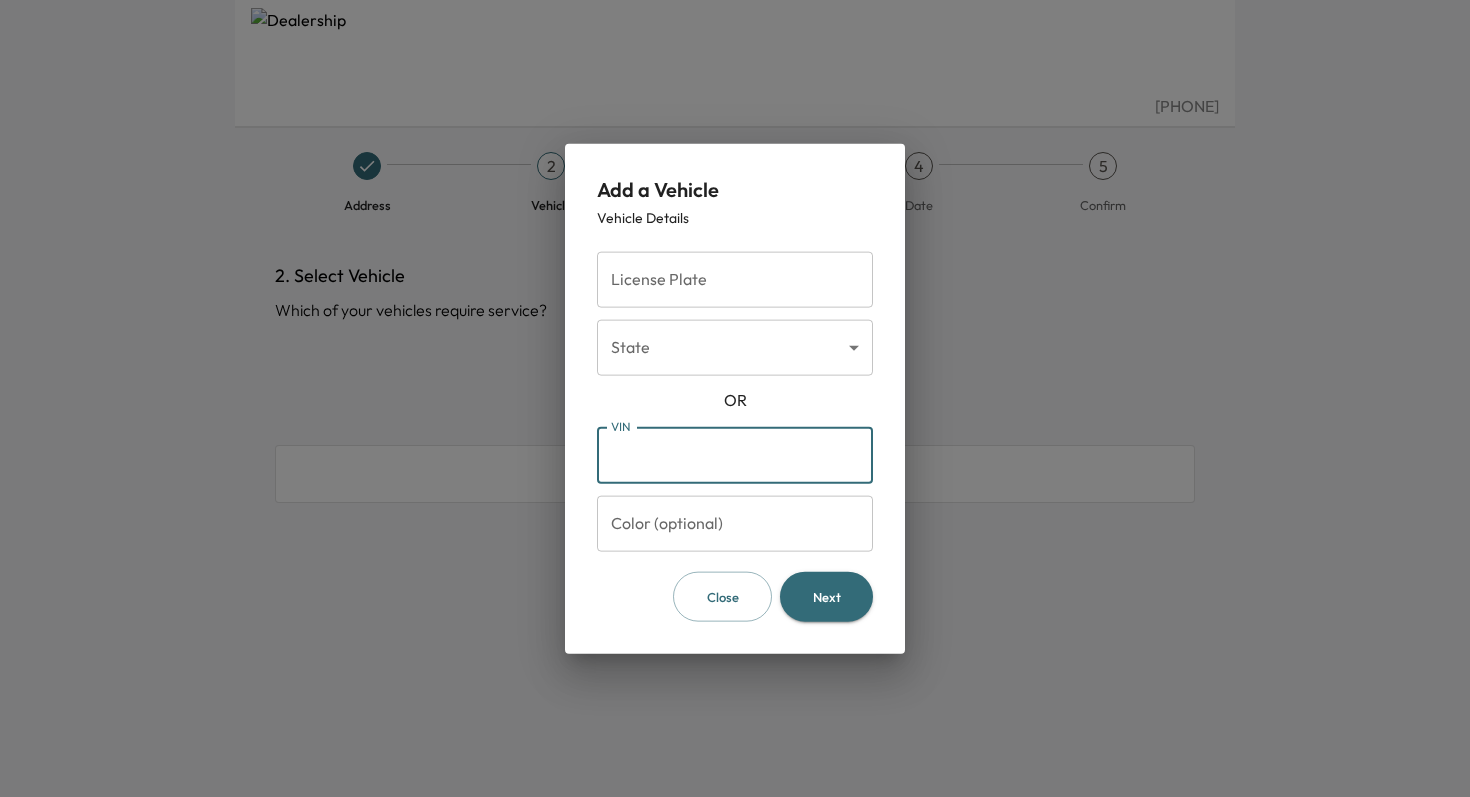 type on "**********" 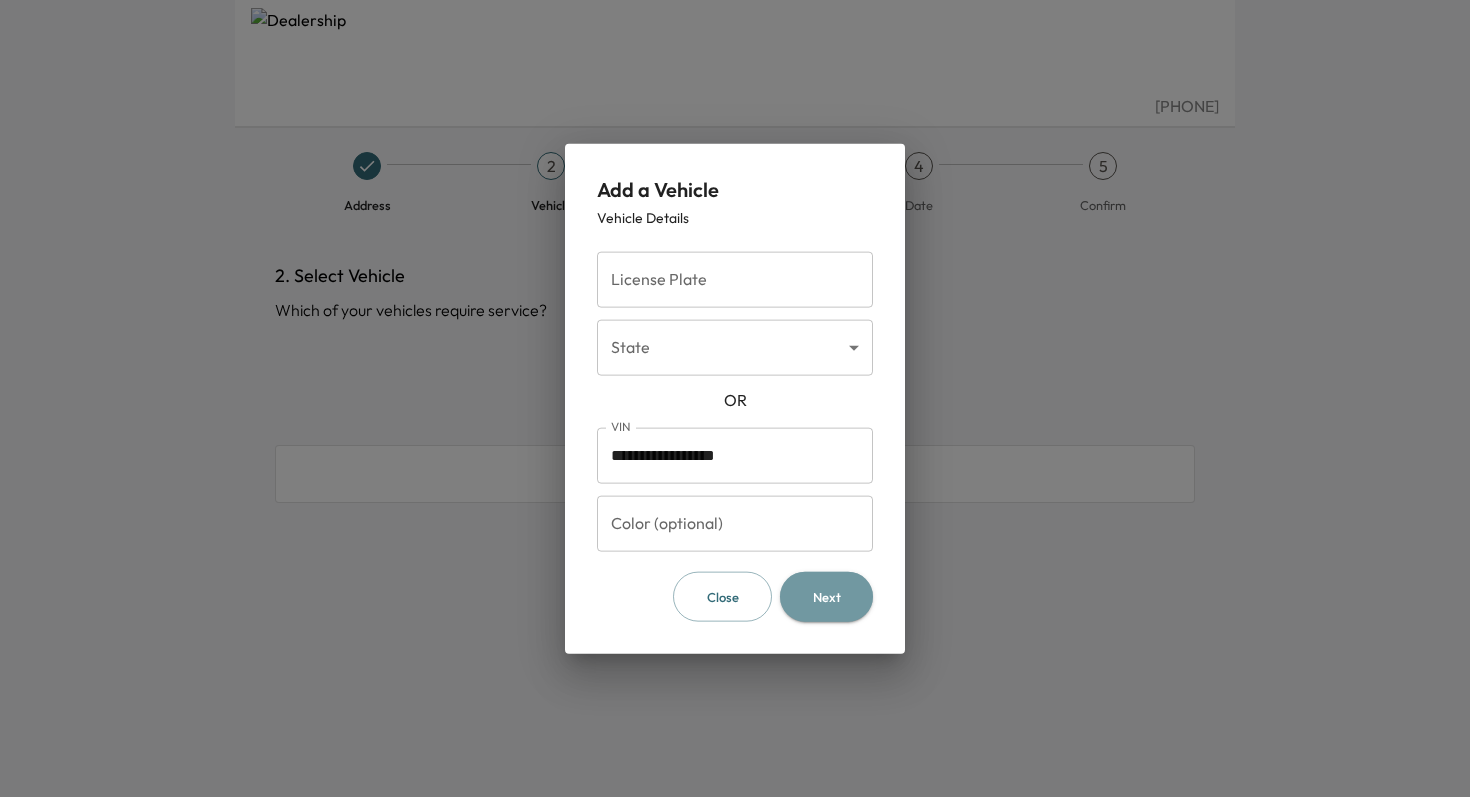 click on "Next" at bounding box center (826, 596) 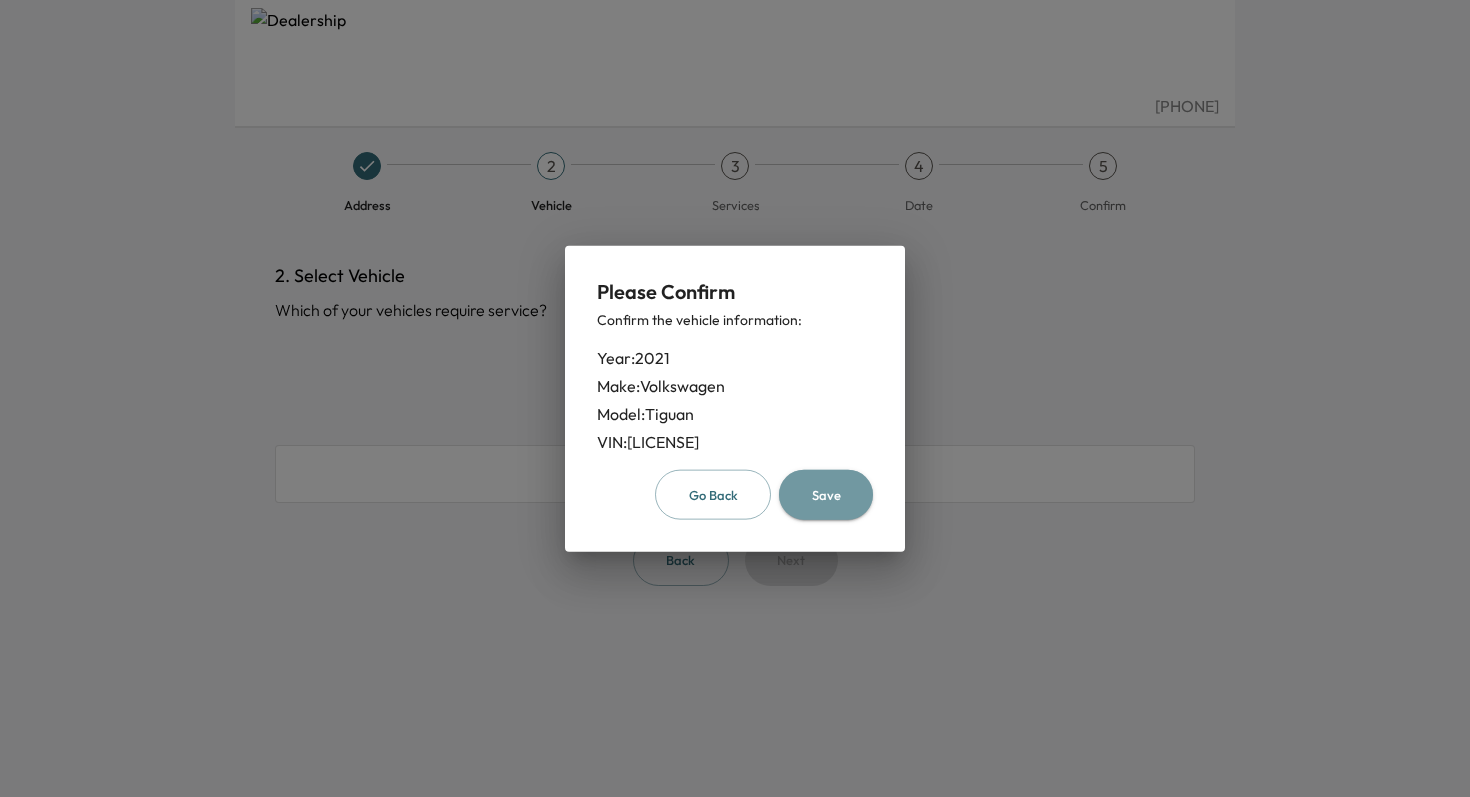 click on "Save" at bounding box center (826, 494) 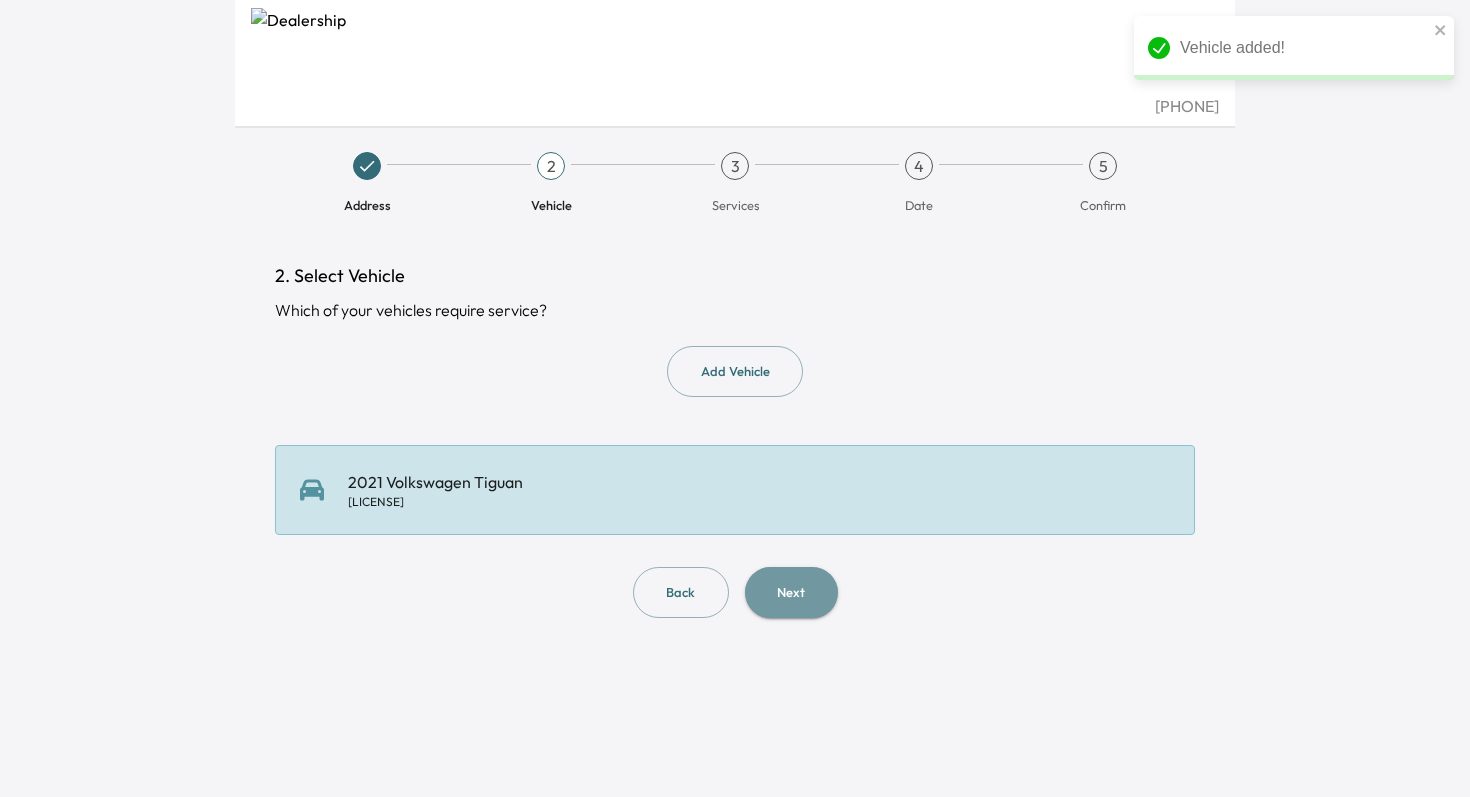 click on "Next" at bounding box center (791, 592) 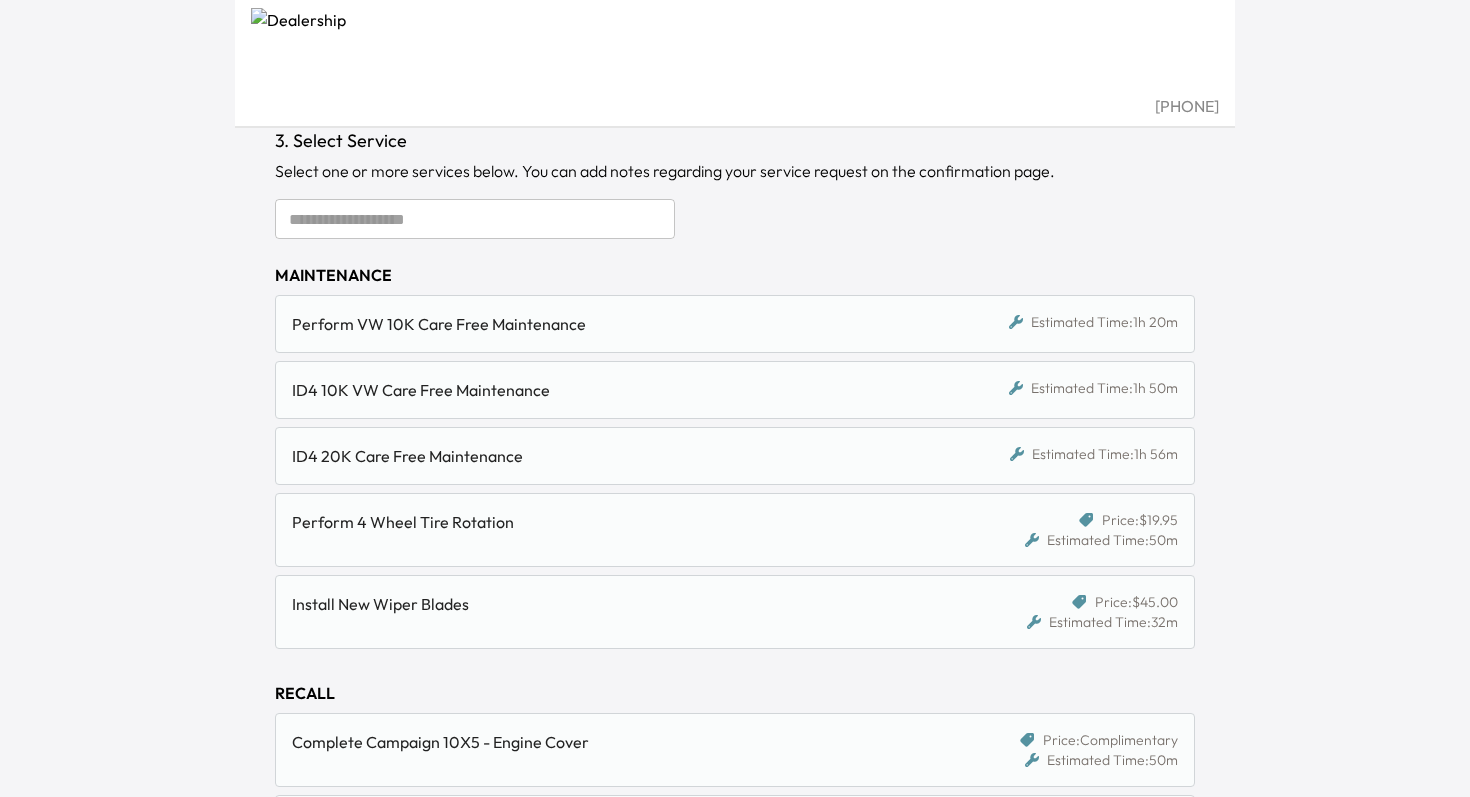 scroll, scrollTop: 0, scrollLeft: 0, axis: both 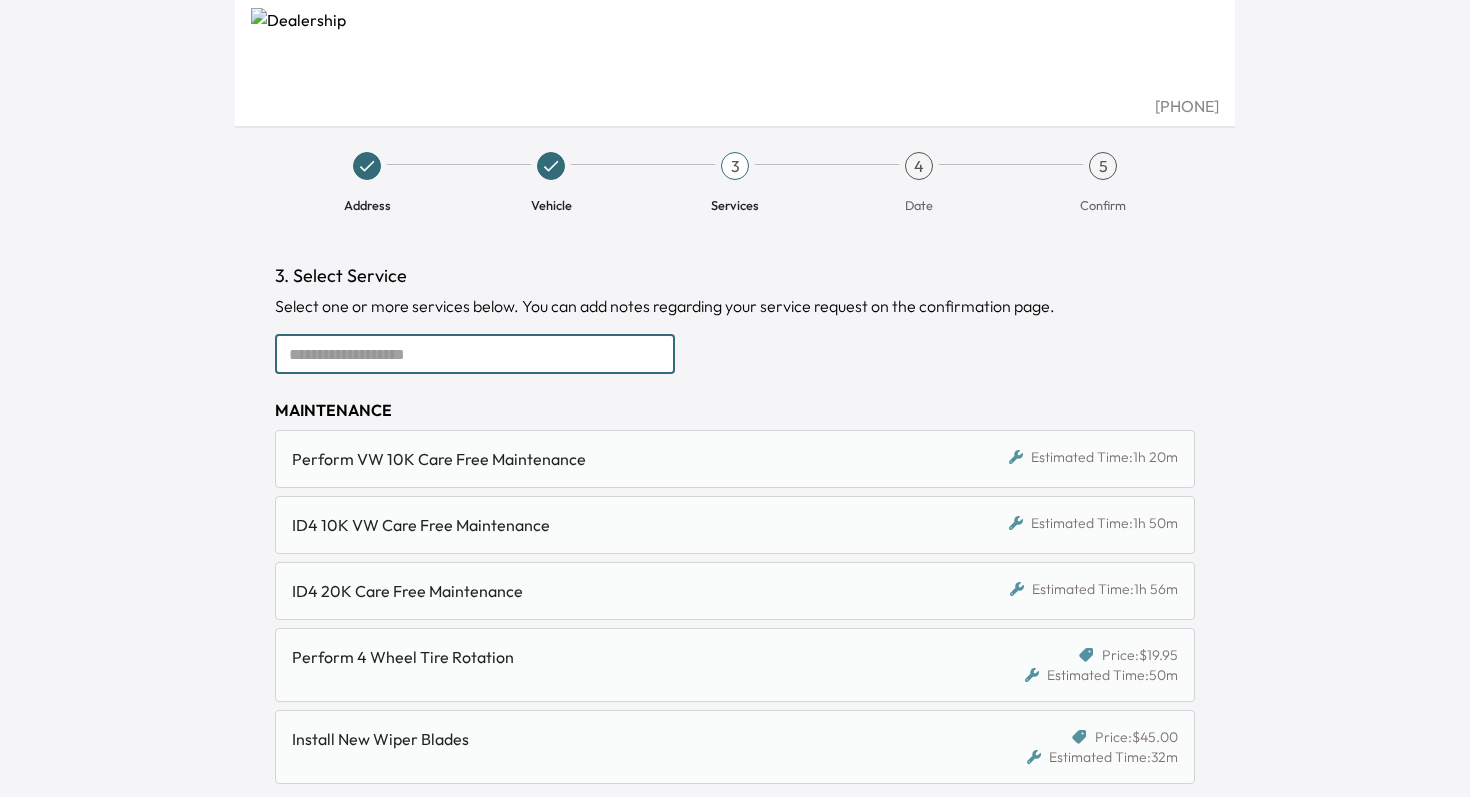 click at bounding box center [475, 354] 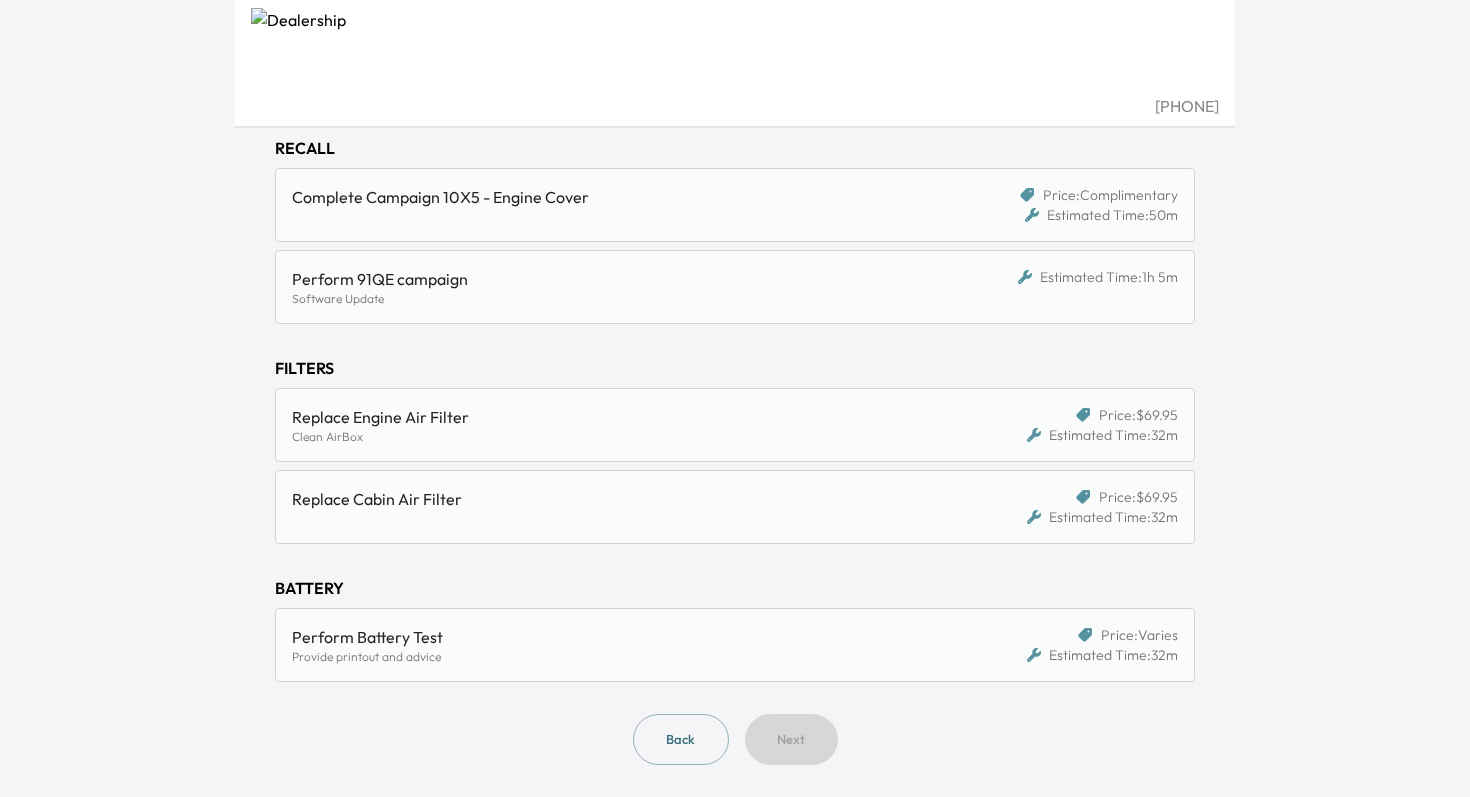 scroll, scrollTop: 0, scrollLeft: 0, axis: both 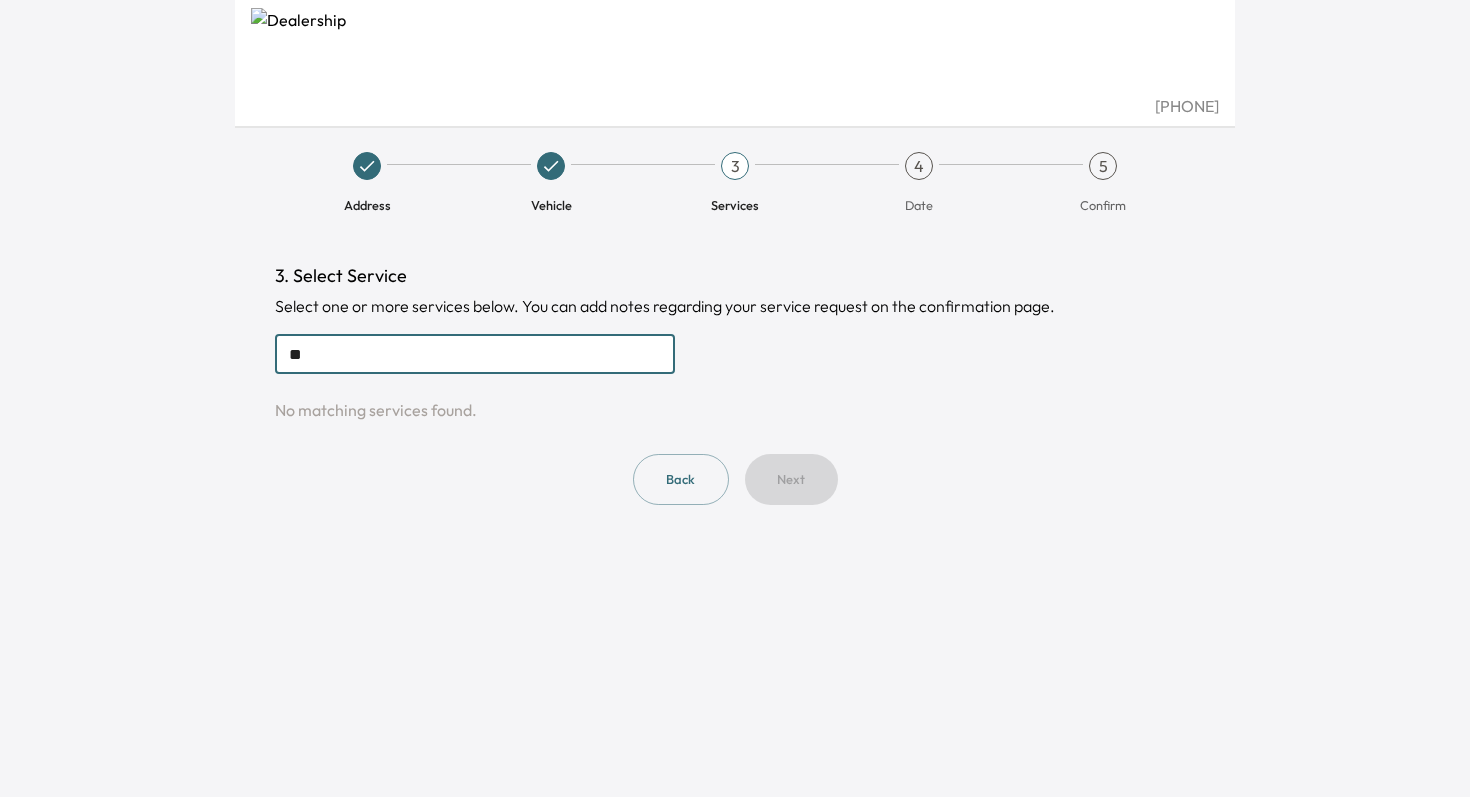 type on "*" 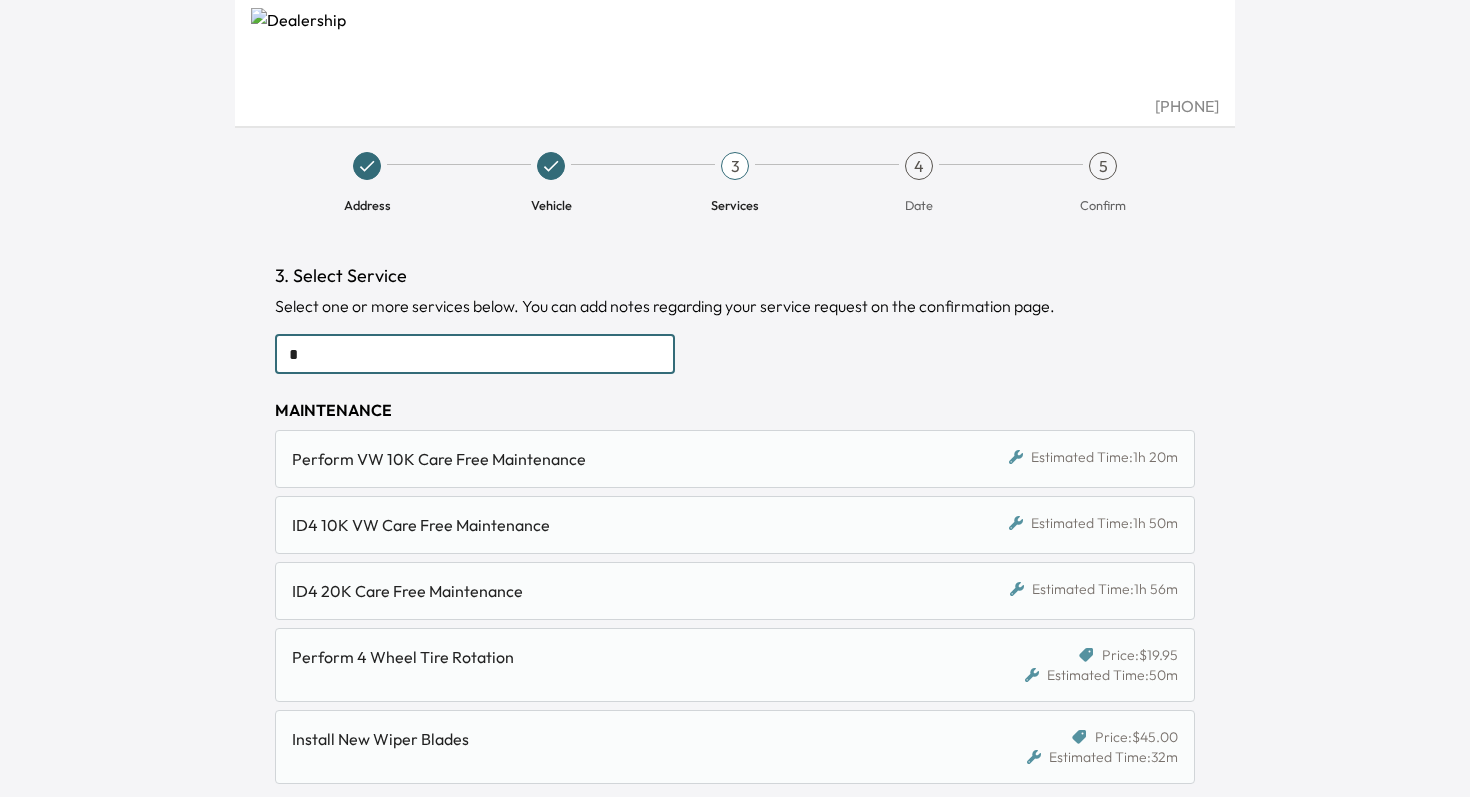 type 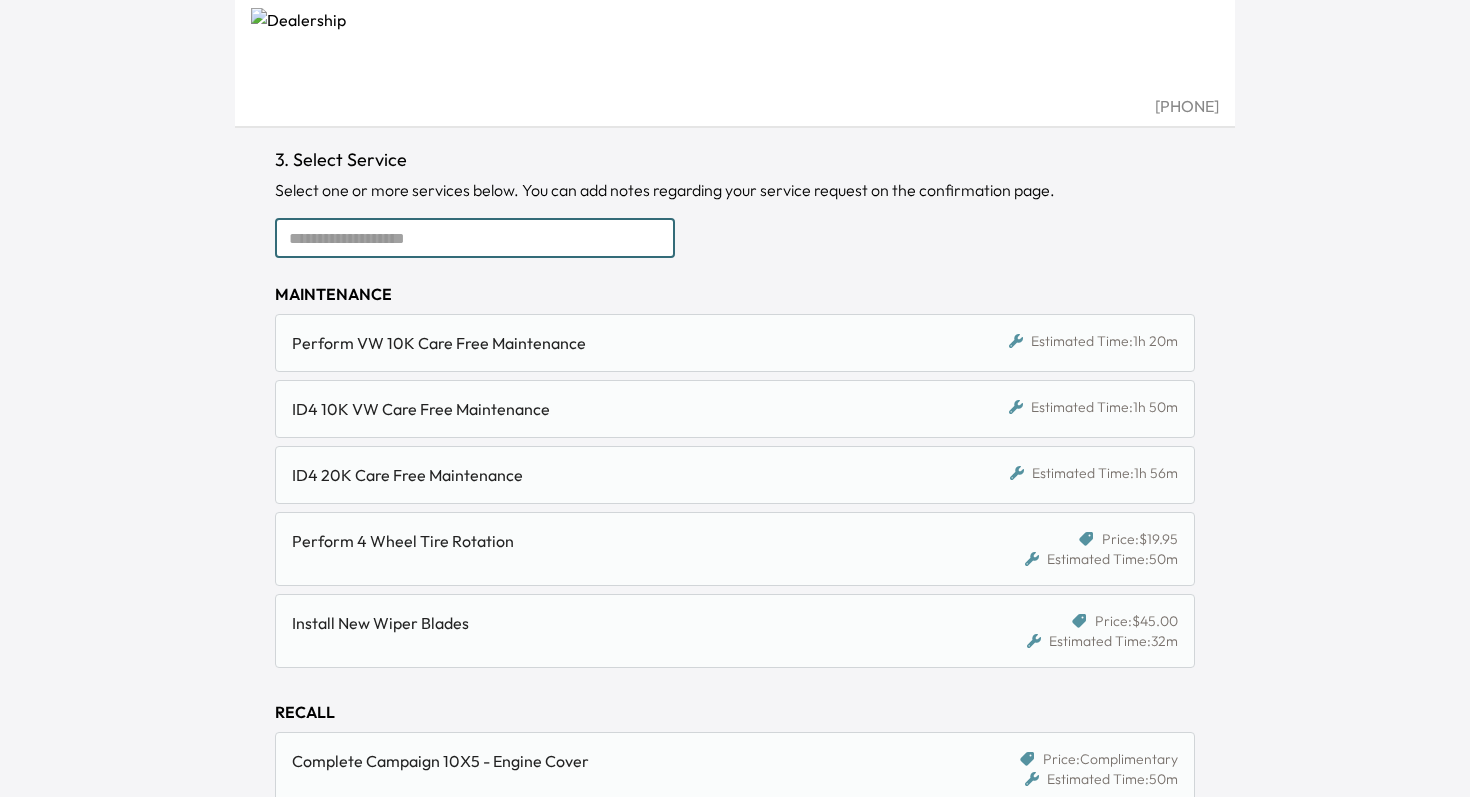 scroll, scrollTop: 118, scrollLeft: 0, axis: vertical 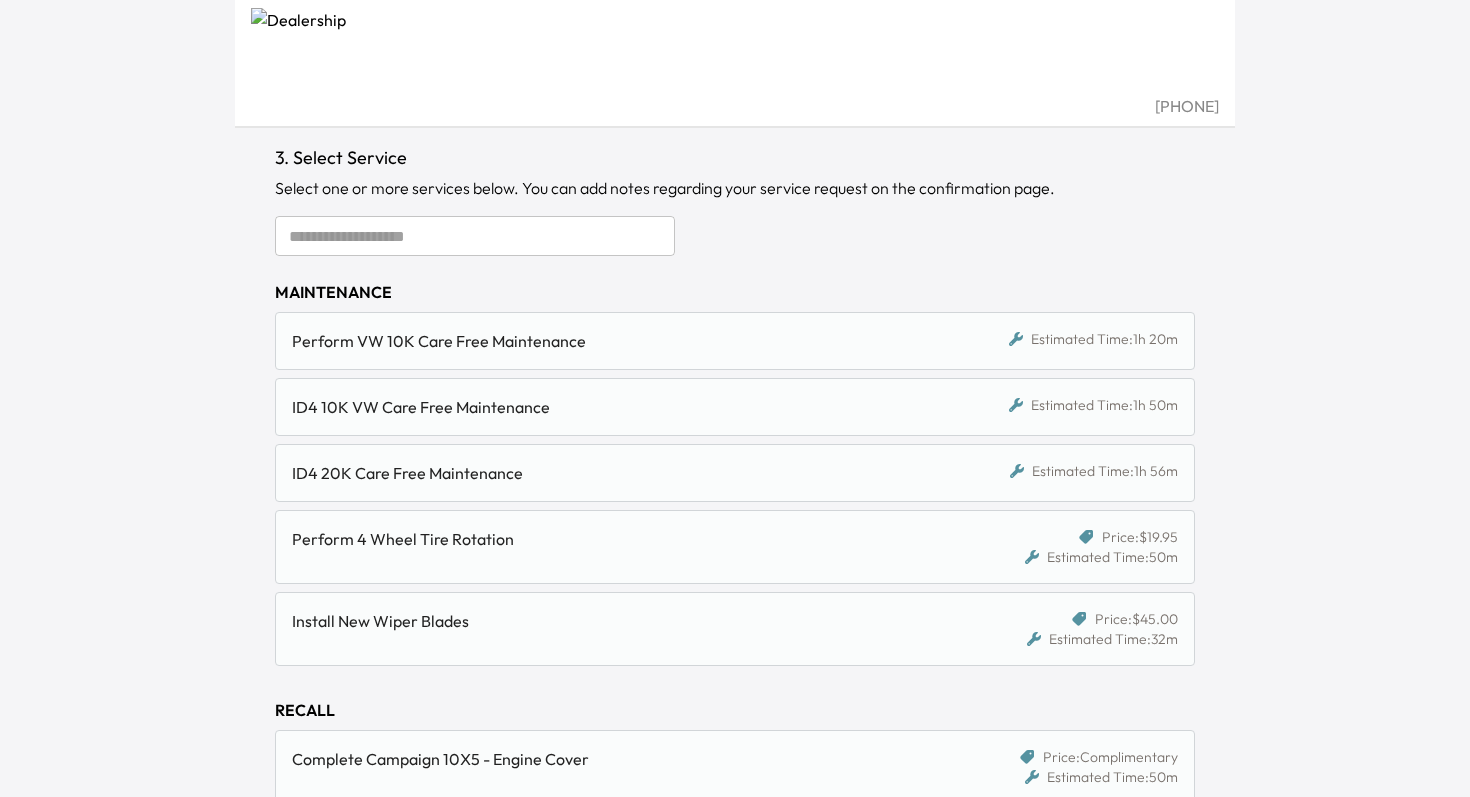 click on "Perform VW 10K Care Free Maintenance" at bounding box center (616, 341) 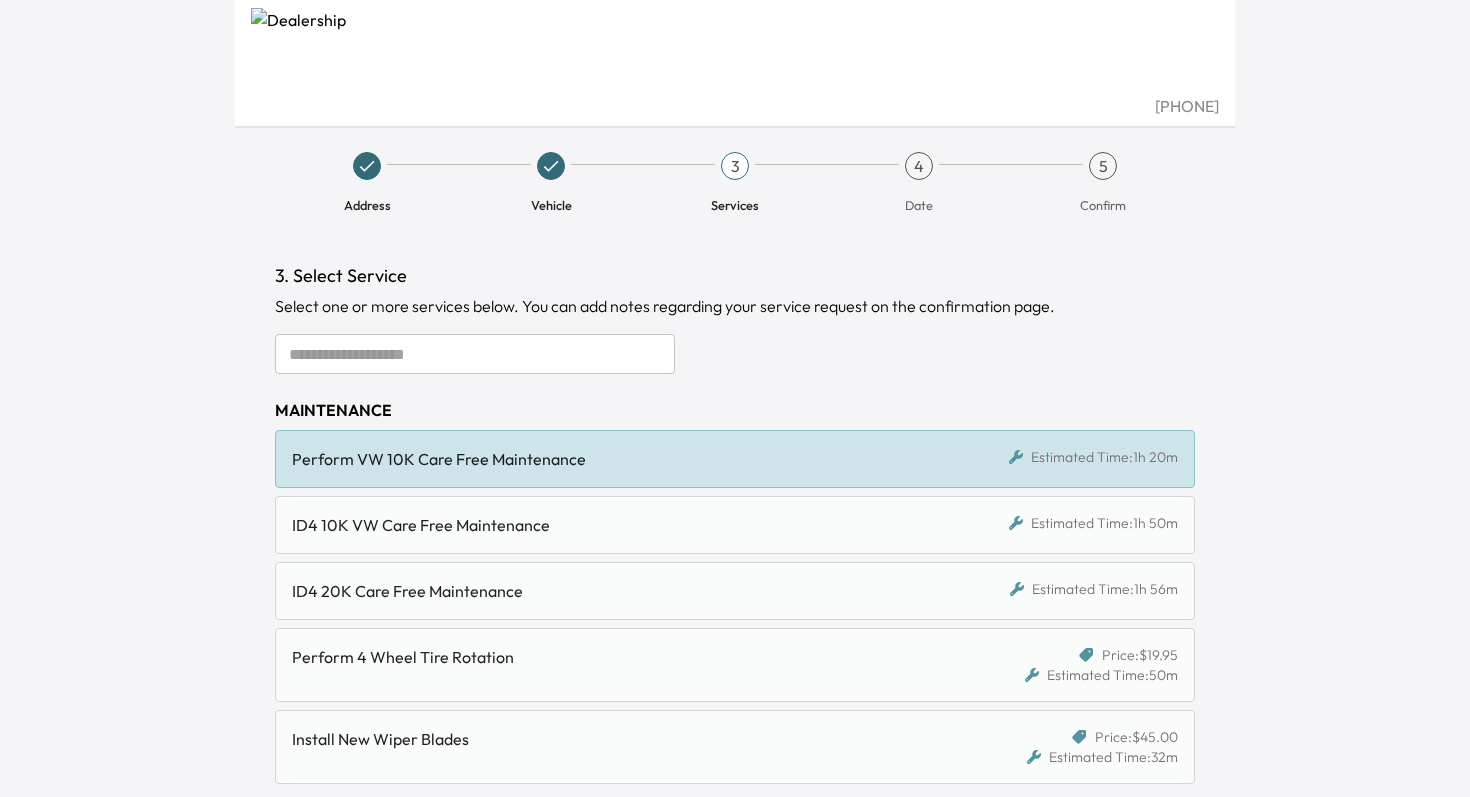 scroll, scrollTop: 680, scrollLeft: 0, axis: vertical 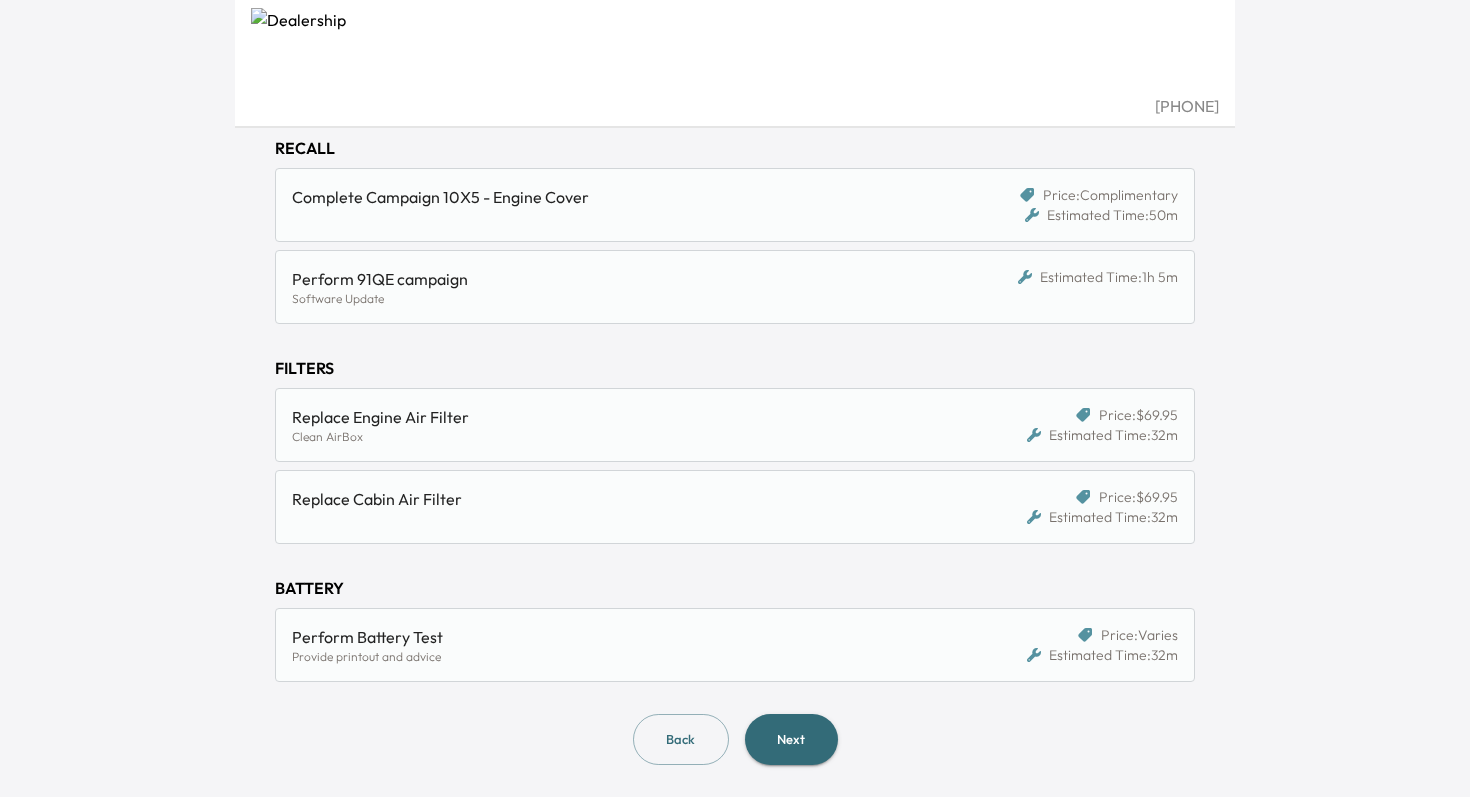 click on "Next" at bounding box center [791, 739] 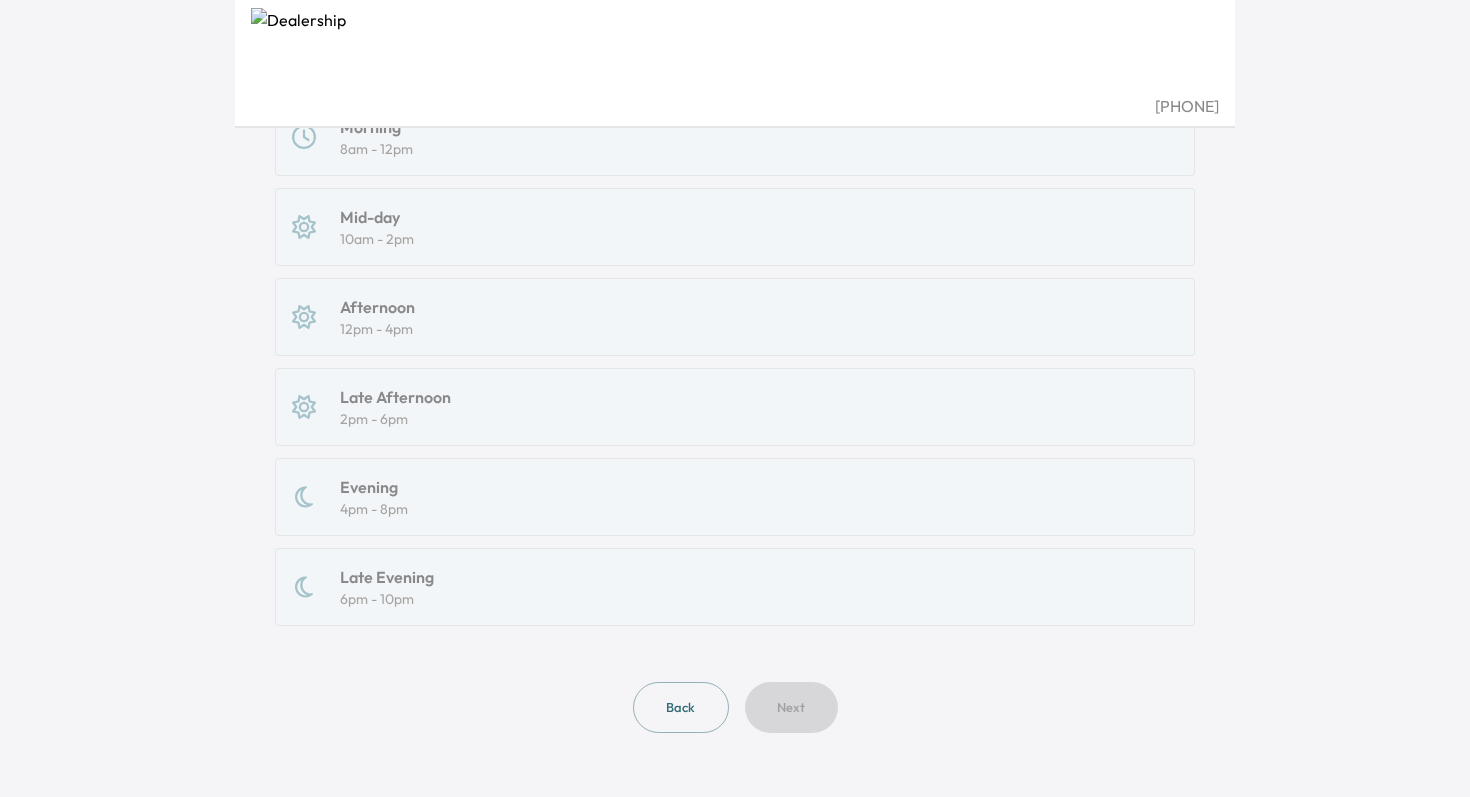 scroll, scrollTop: 0, scrollLeft: 0, axis: both 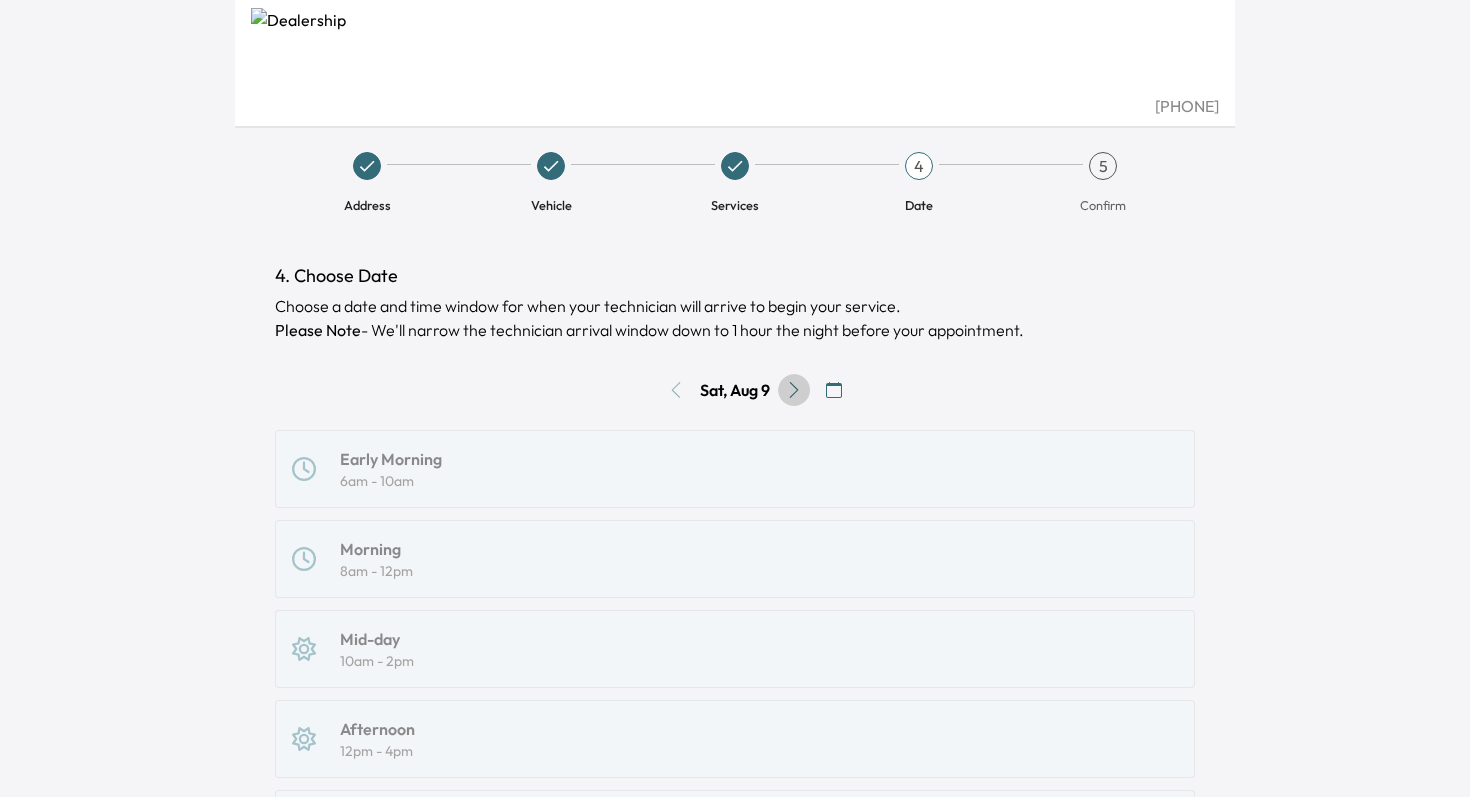 click at bounding box center [794, 390] 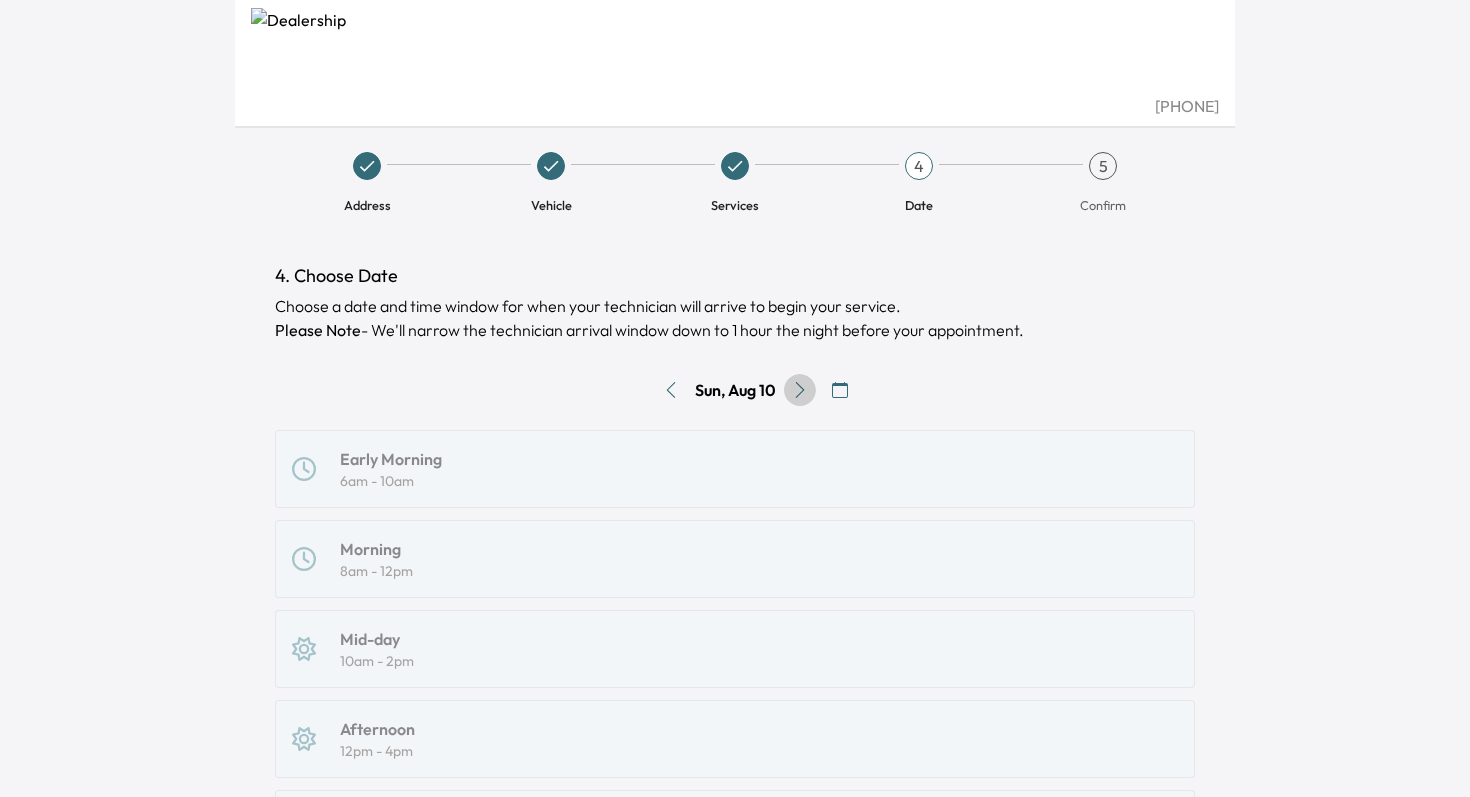 click at bounding box center (800, 390) 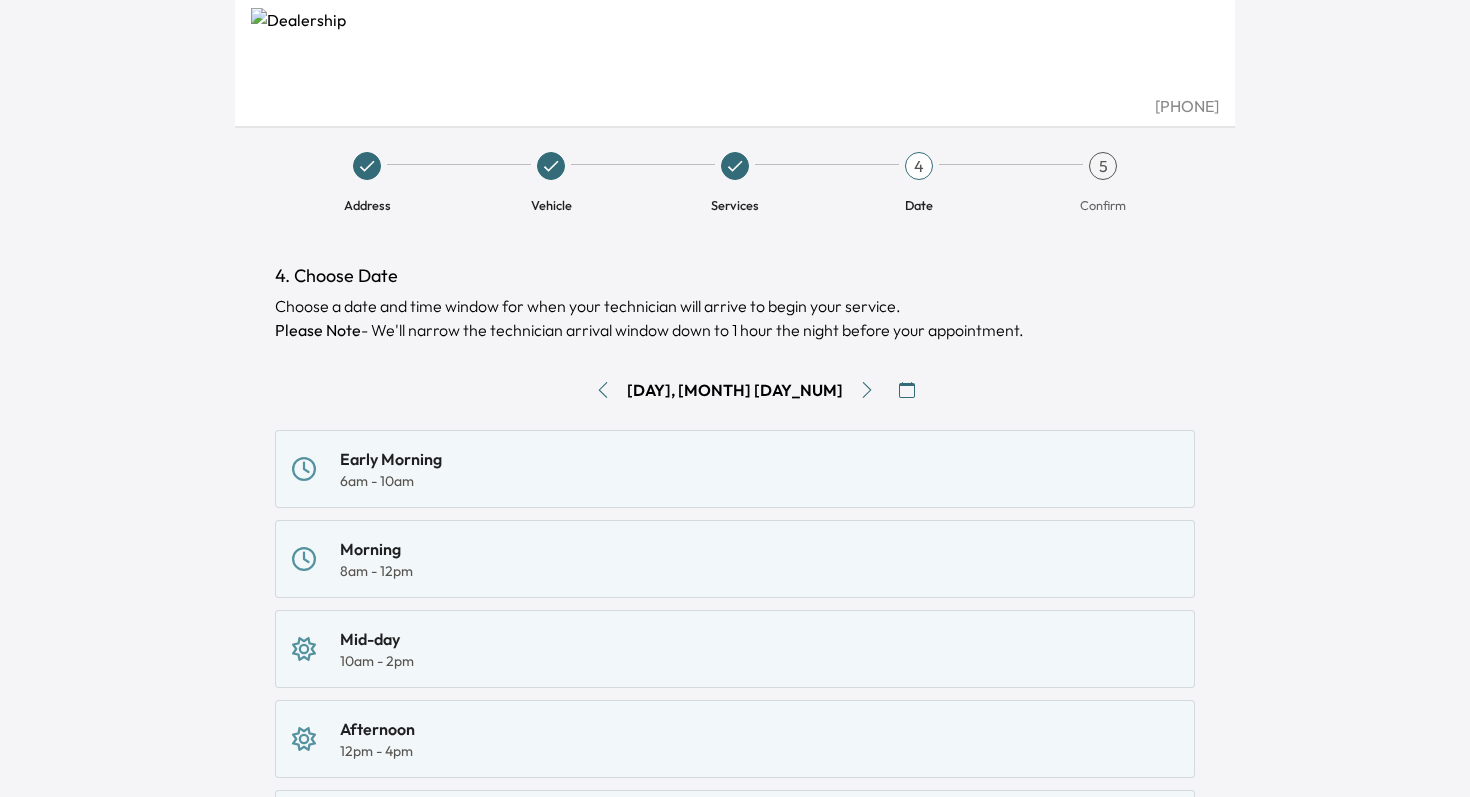 click at bounding box center [603, 390] 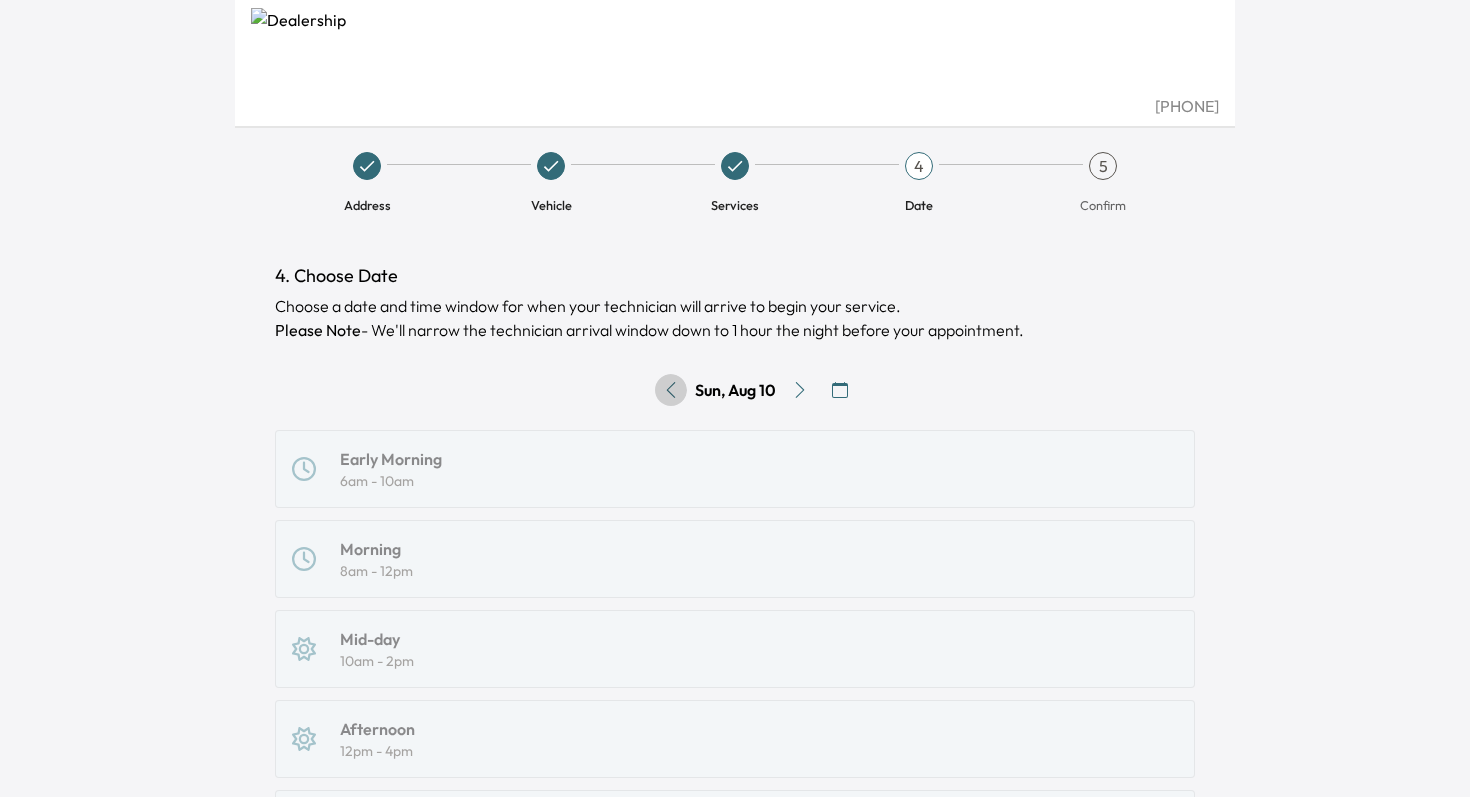click at bounding box center [671, 390] 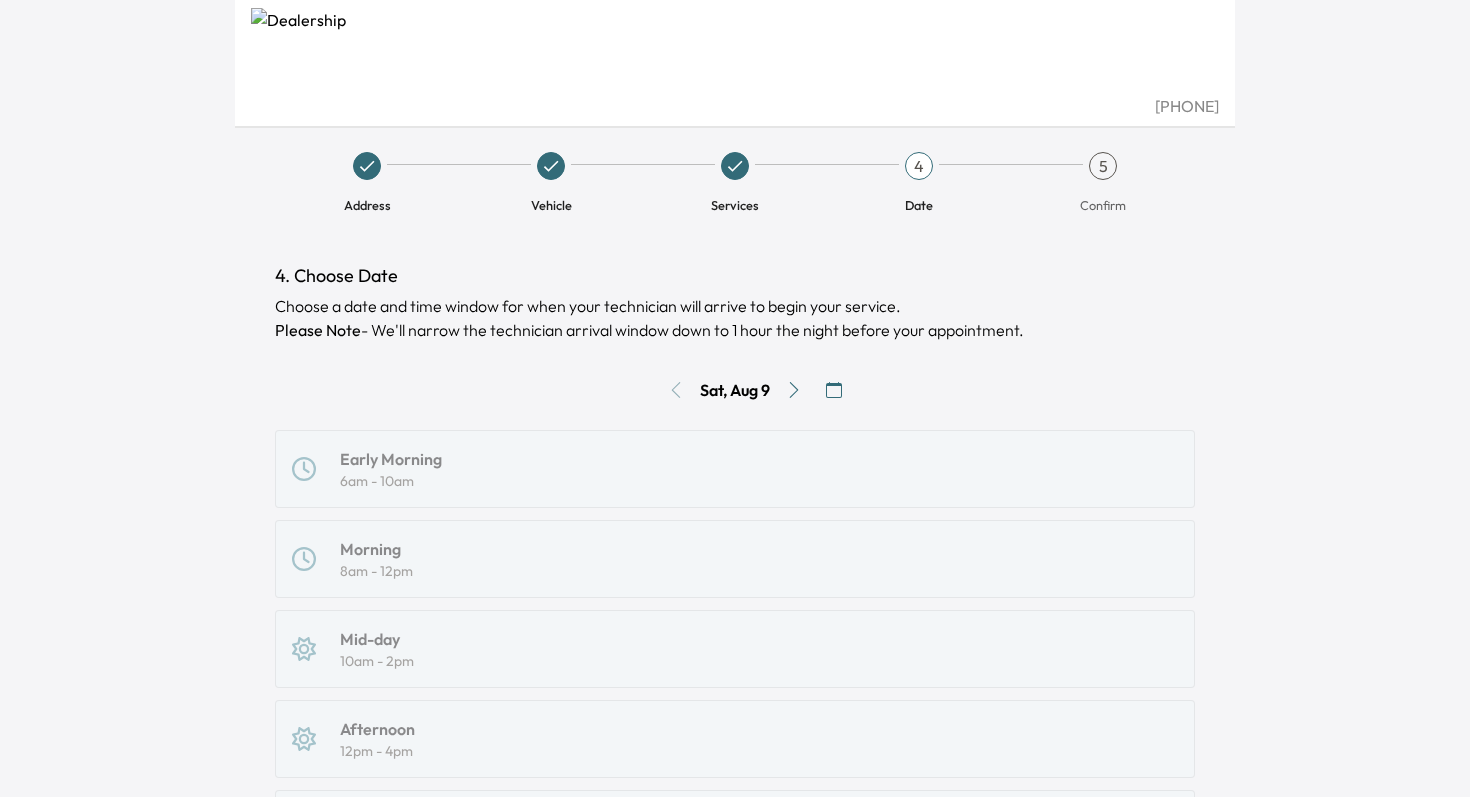click on "Sat, Aug 9" at bounding box center [735, 390] 